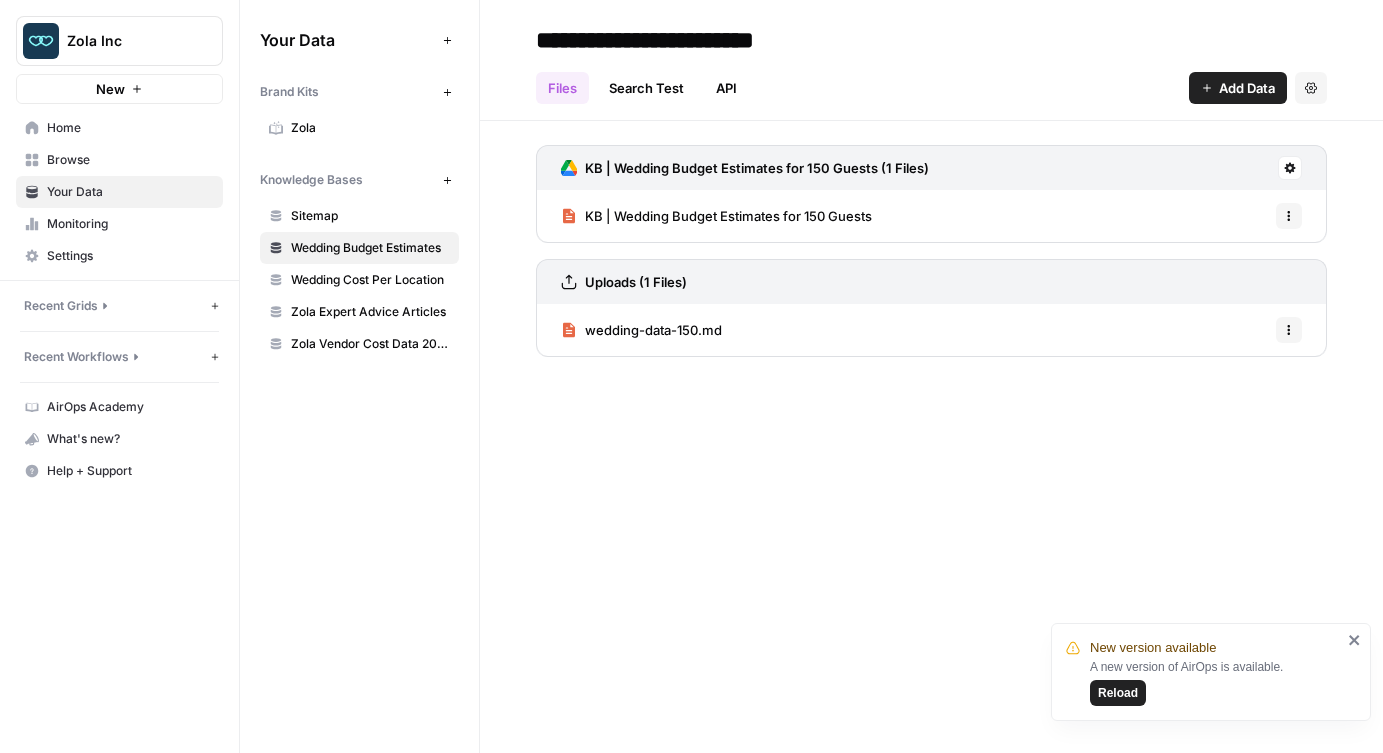 scroll, scrollTop: 0, scrollLeft: 0, axis: both 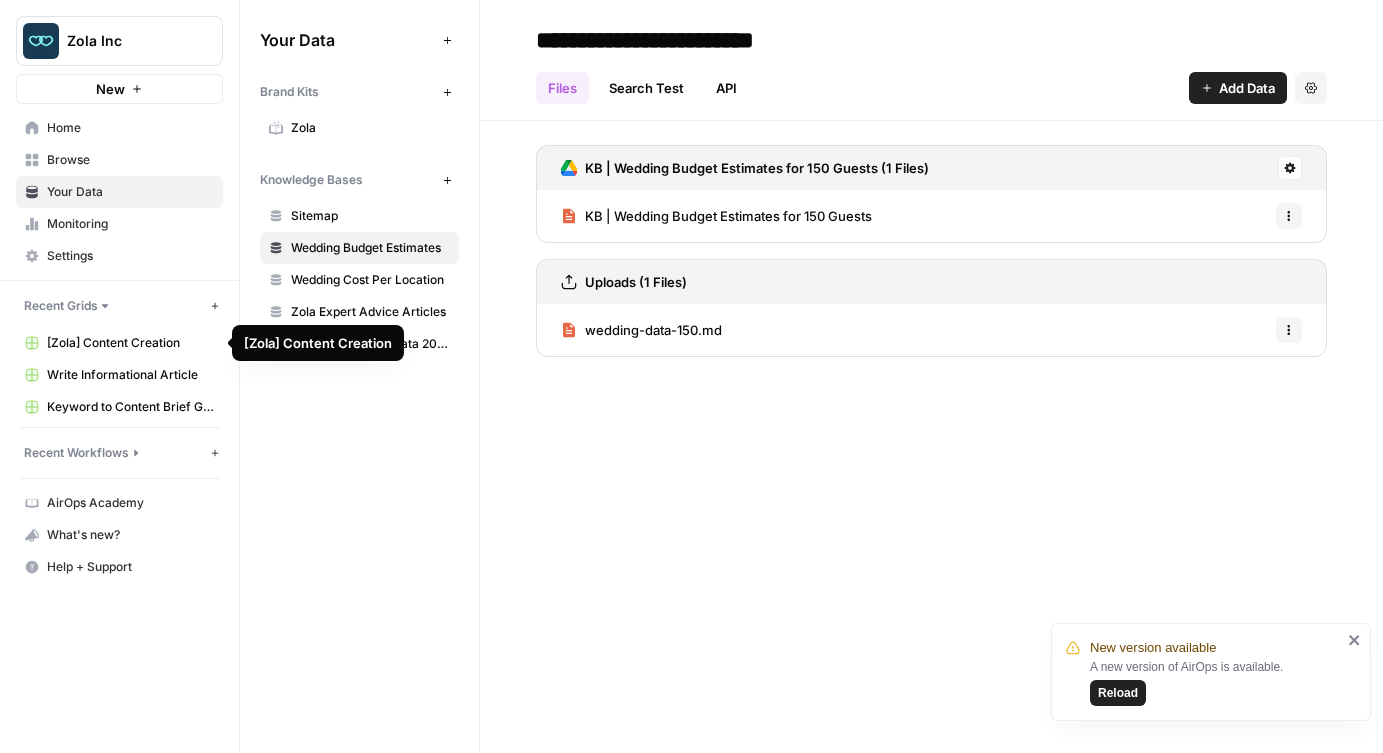 click on "[Zola] Content Creation" at bounding box center [130, 343] 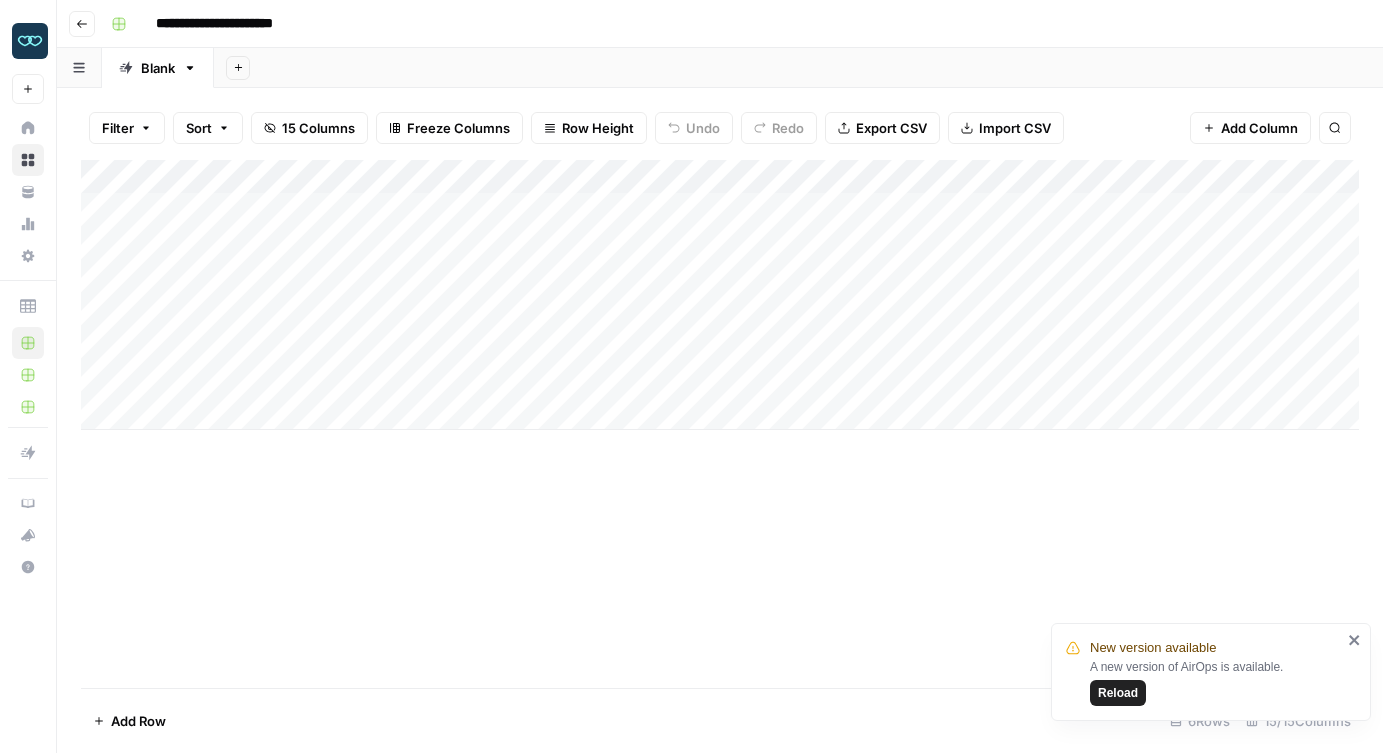 click on "Reload" at bounding box center [1118, 693] 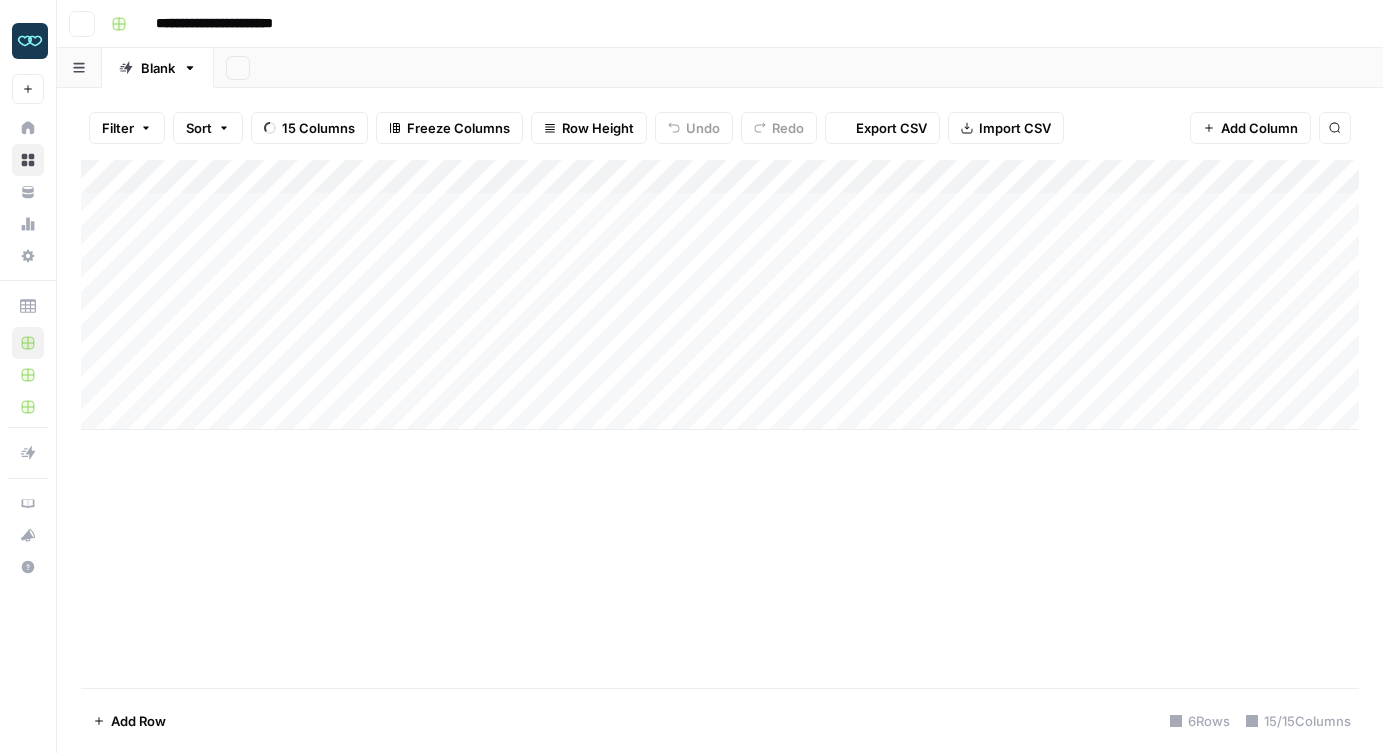 scroll, scrollTop: 0, scrollLeft: 0, axis: both 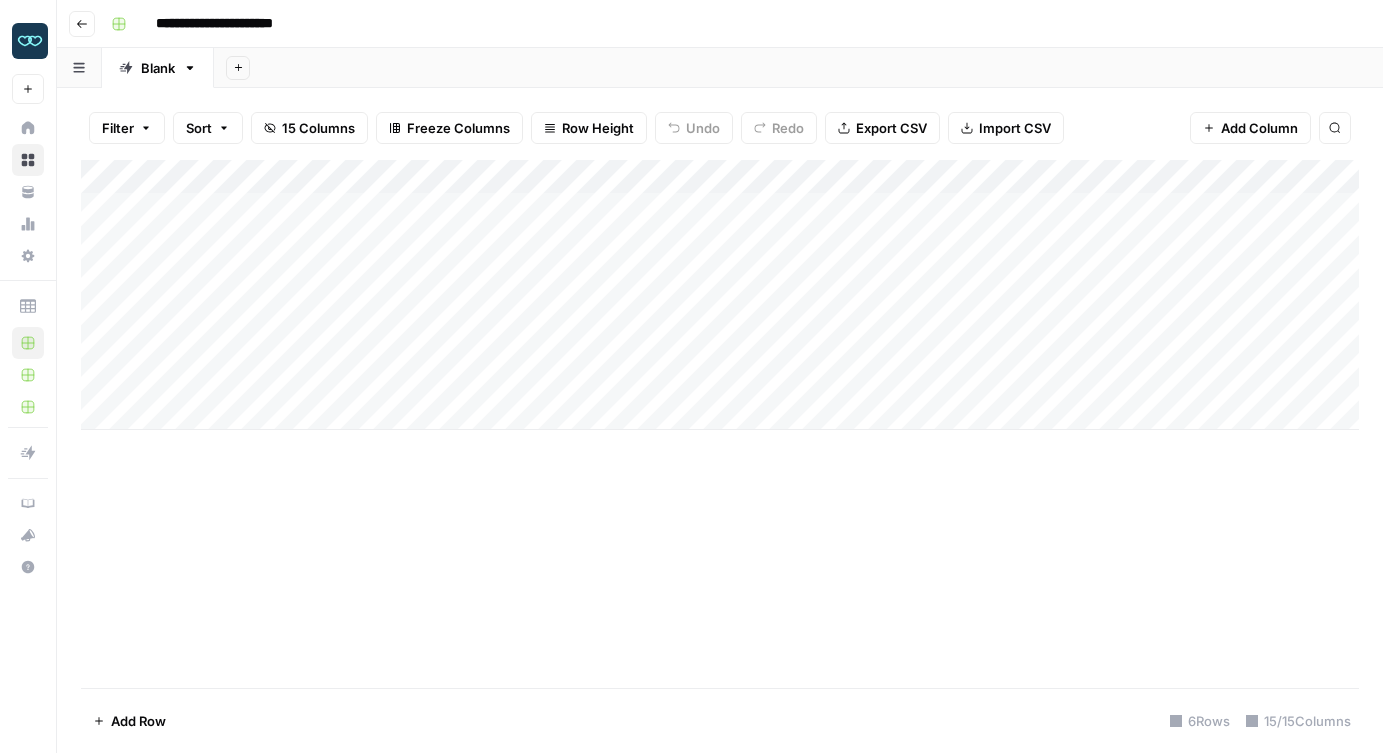 click on "Add Column" at bounding box center [720, 295] 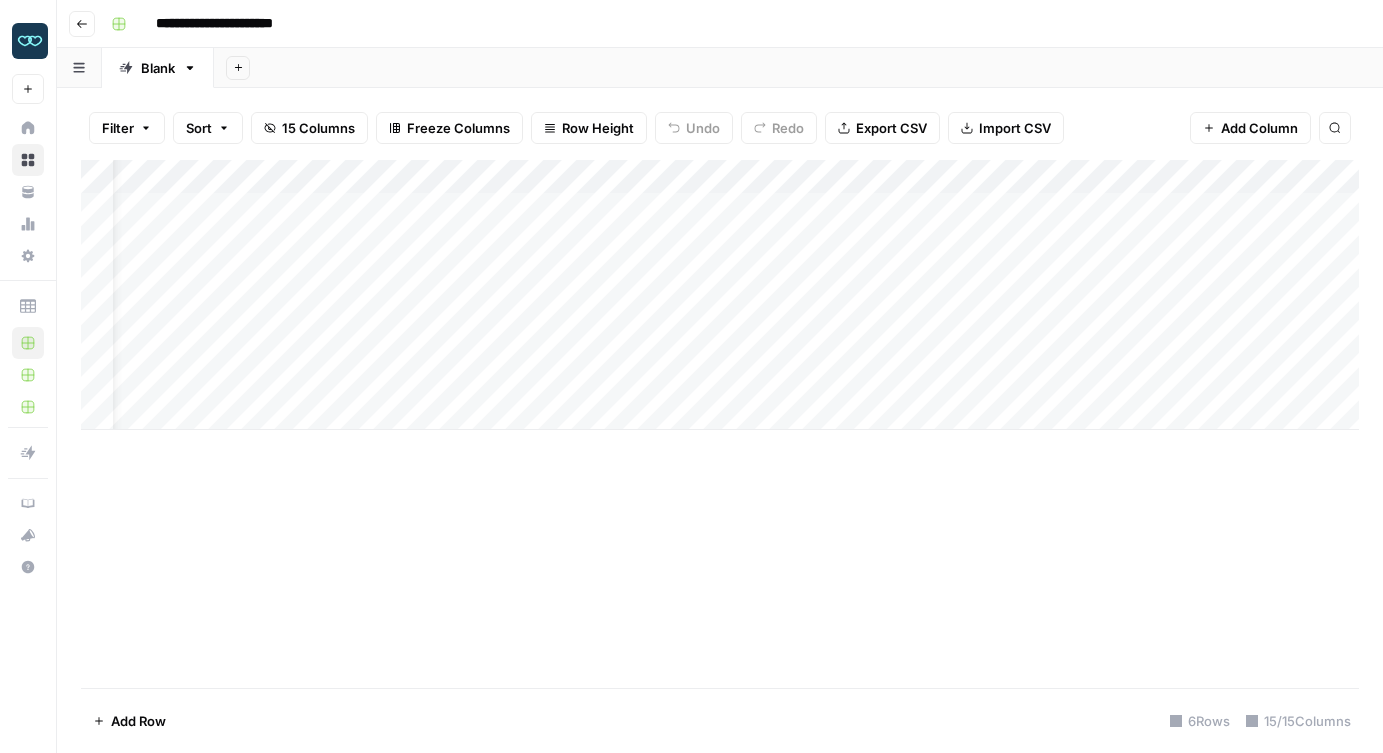 scroll, scrollTop: 0, scrollLeft: 0, axis: both 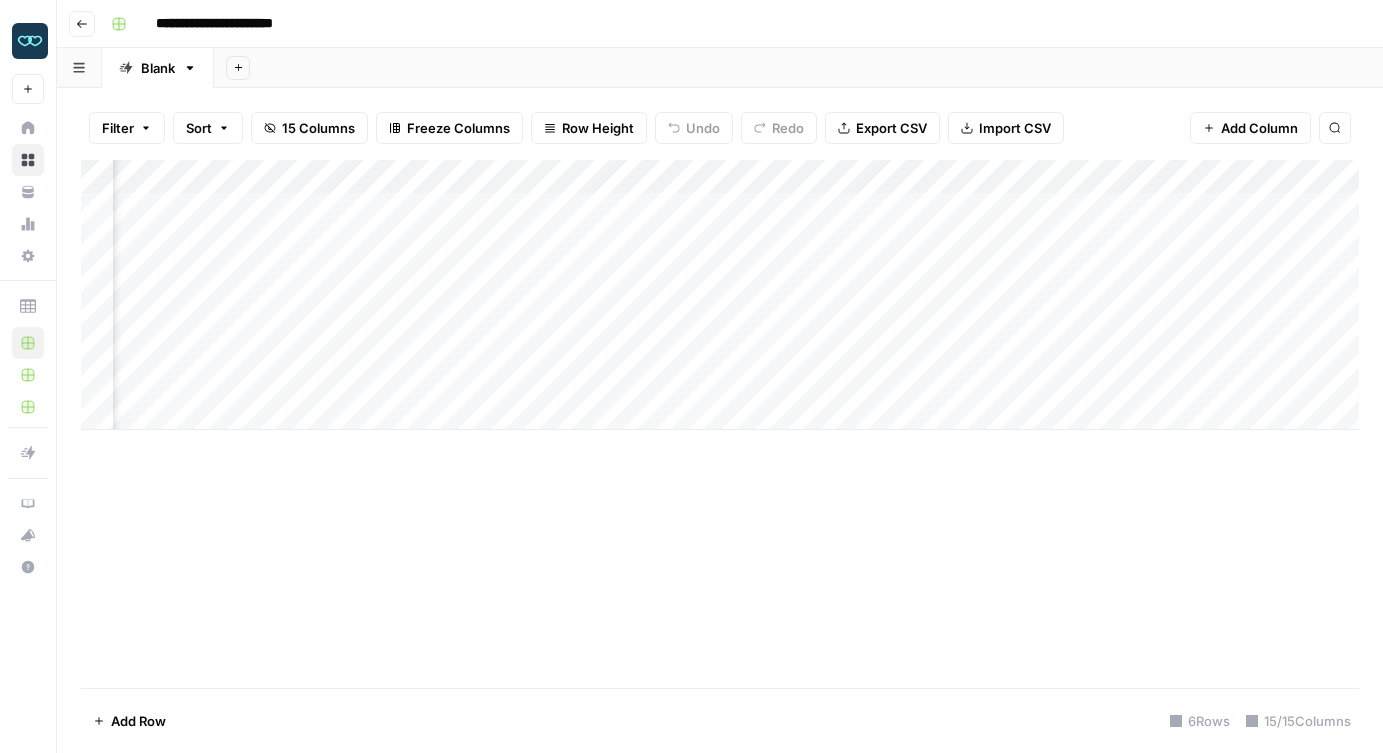 click on "Add Column" at bounding box center [720, 295] 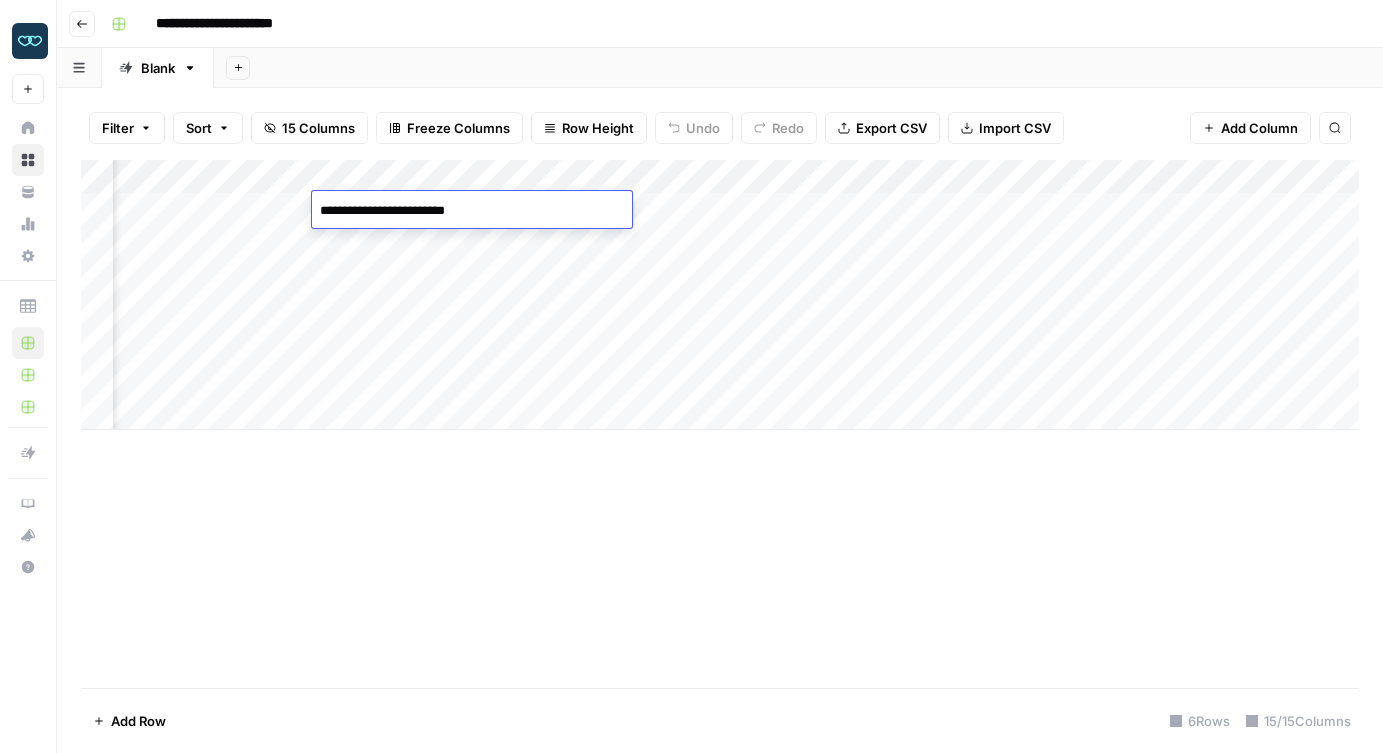 click on "Add Column" at bounding box center (720, 424) 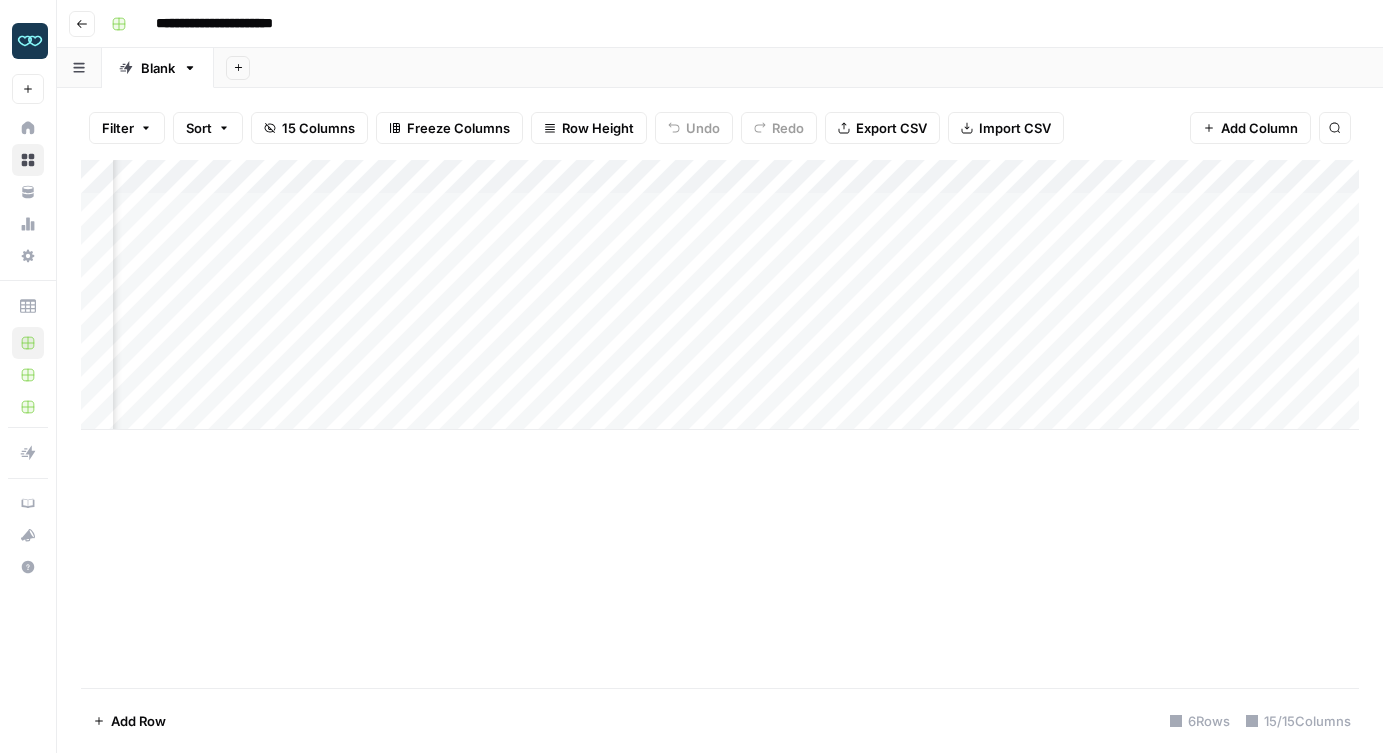 click on "Add Column" at bounding box center (720, 295) 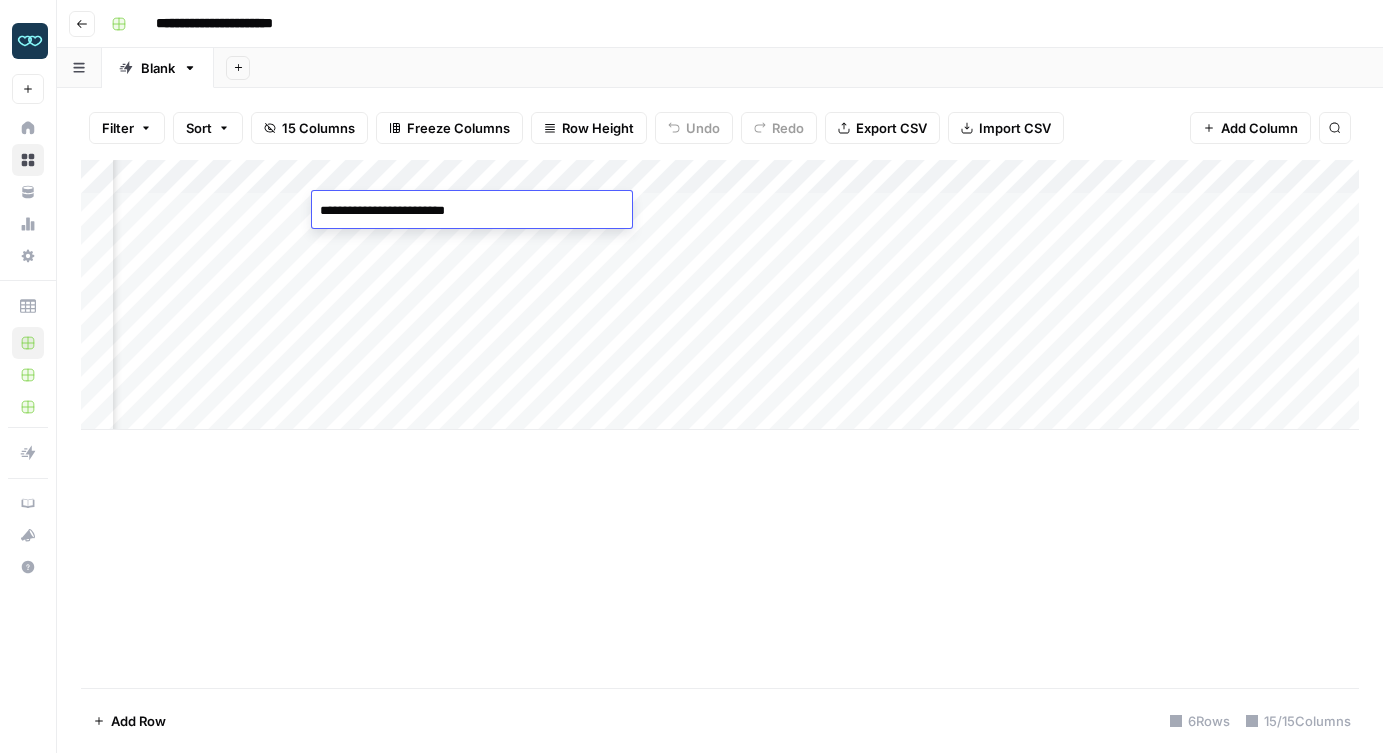 click on "**********" at bounding box center [472, 211] 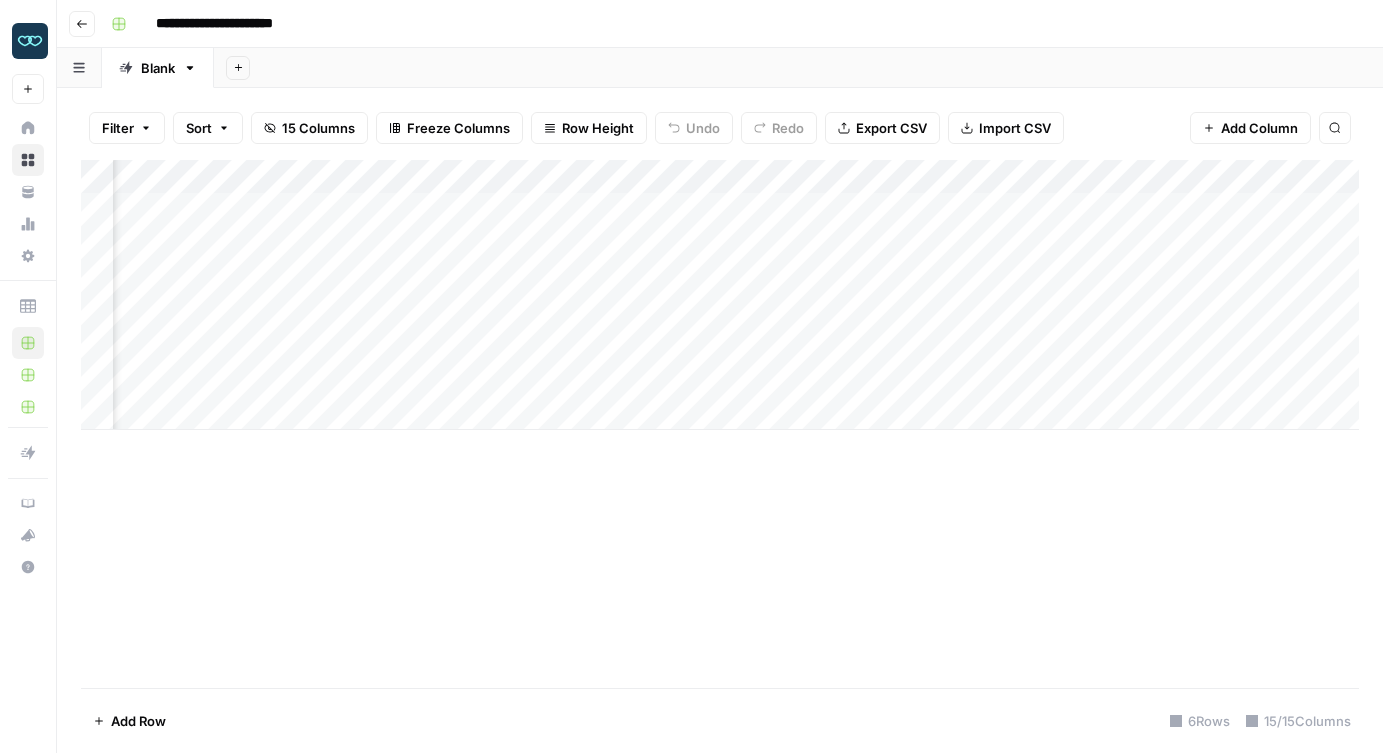 scroll, scrollTop: 0, scrollLeft: 832, axis: horizontal 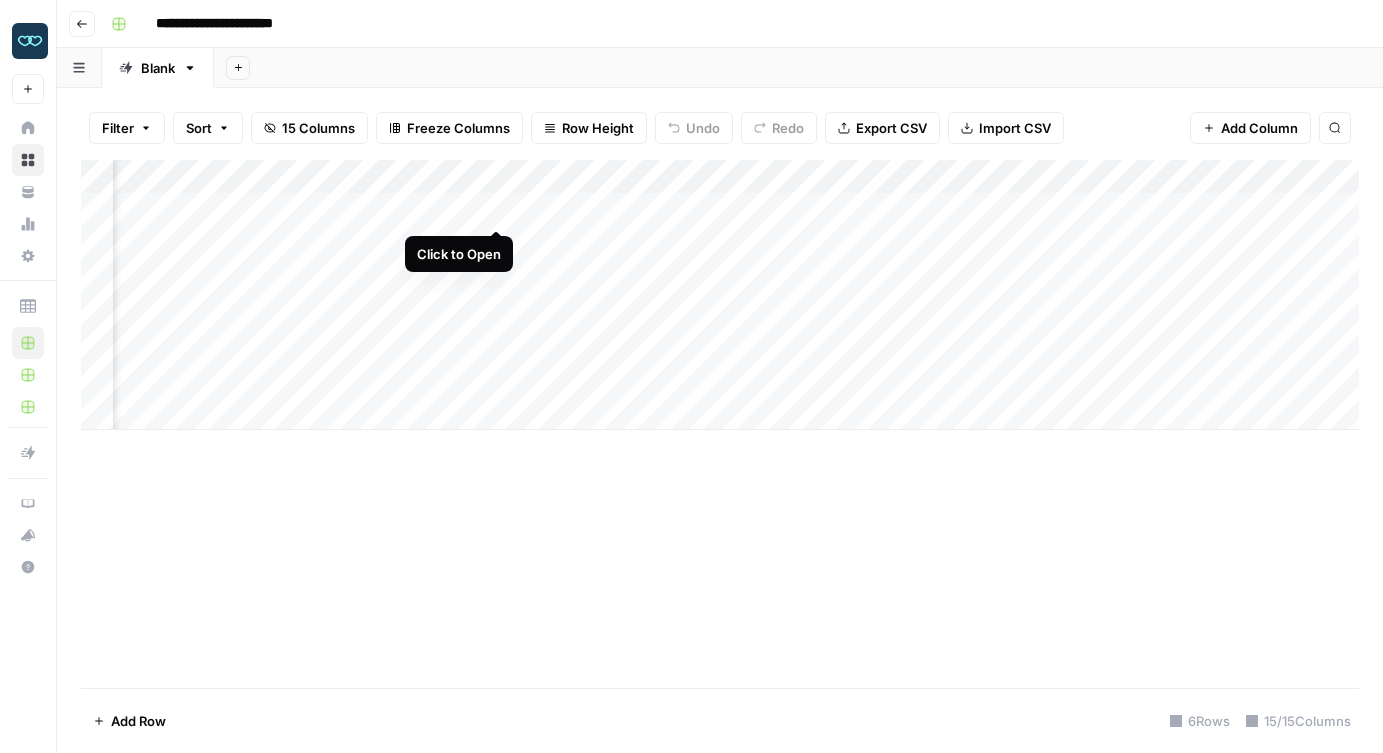 click on "Add Column" at bounding box center (720, 295) 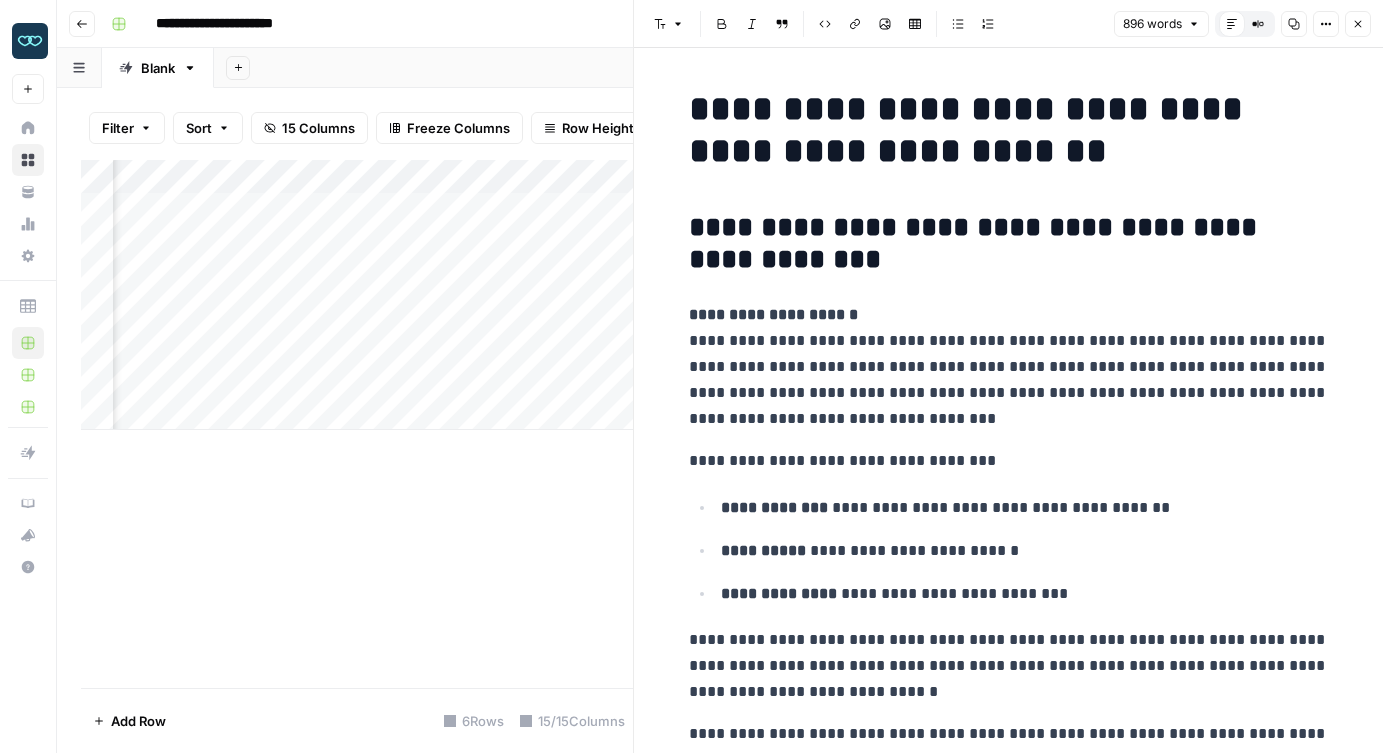 click 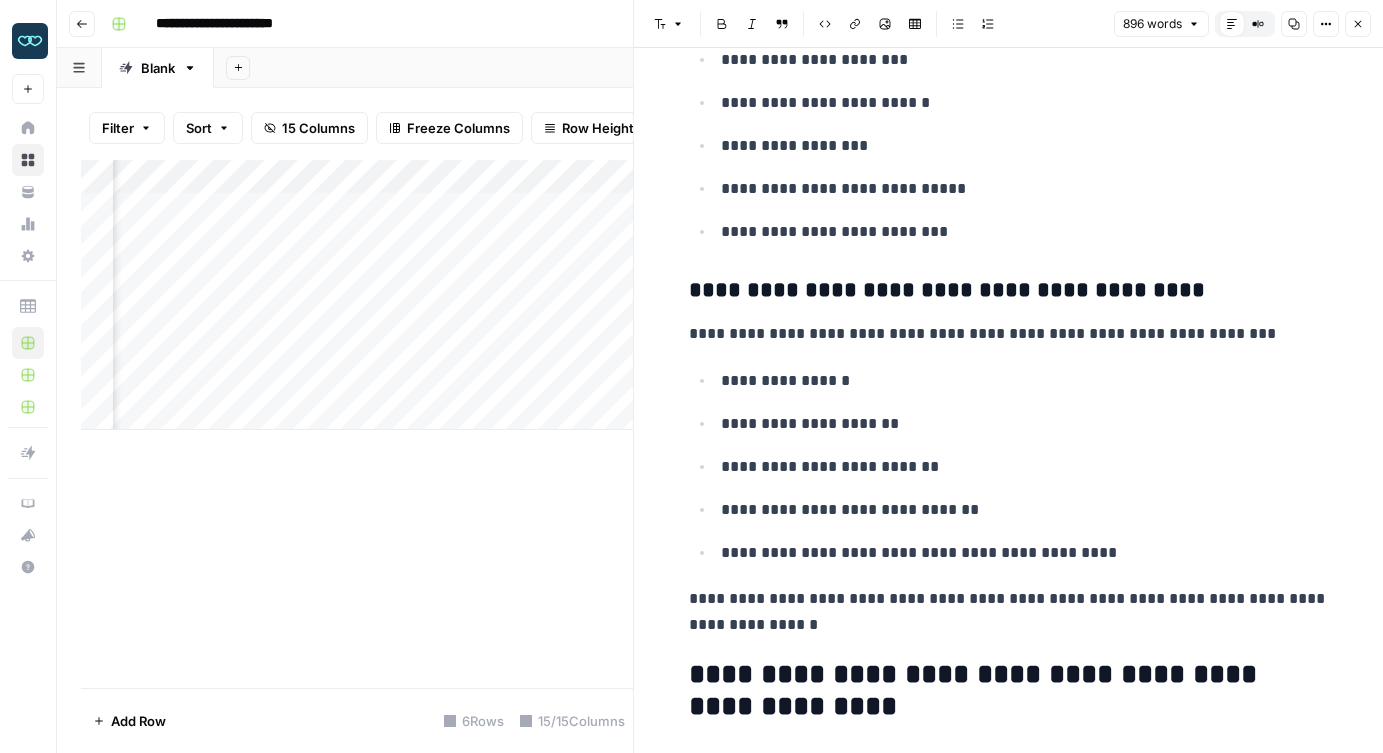 scroll, scrollTop: 2092, scrollLeft: 0, axis: vertical 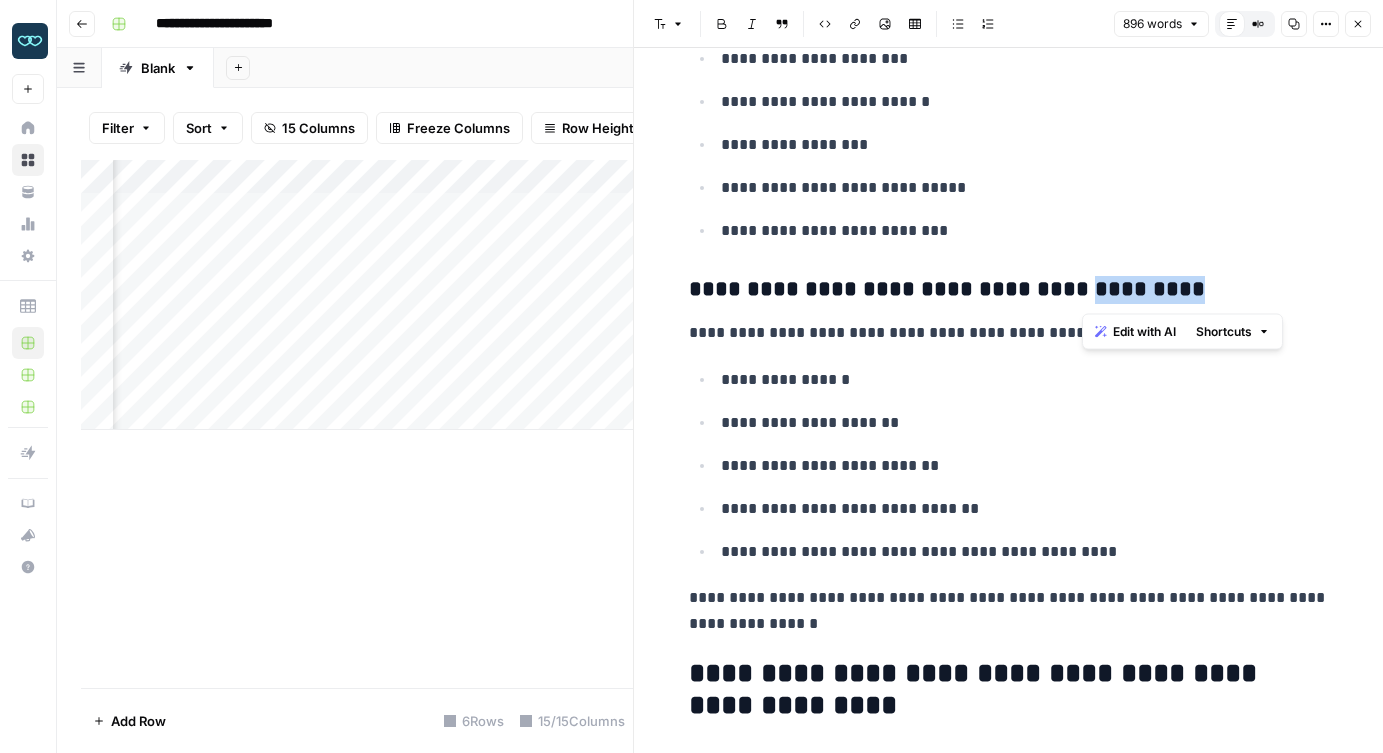drag, startPoint x: 1222, startPoint y: 290, endPoint x: 1083, endPoint y: 292, distance: 139.01439 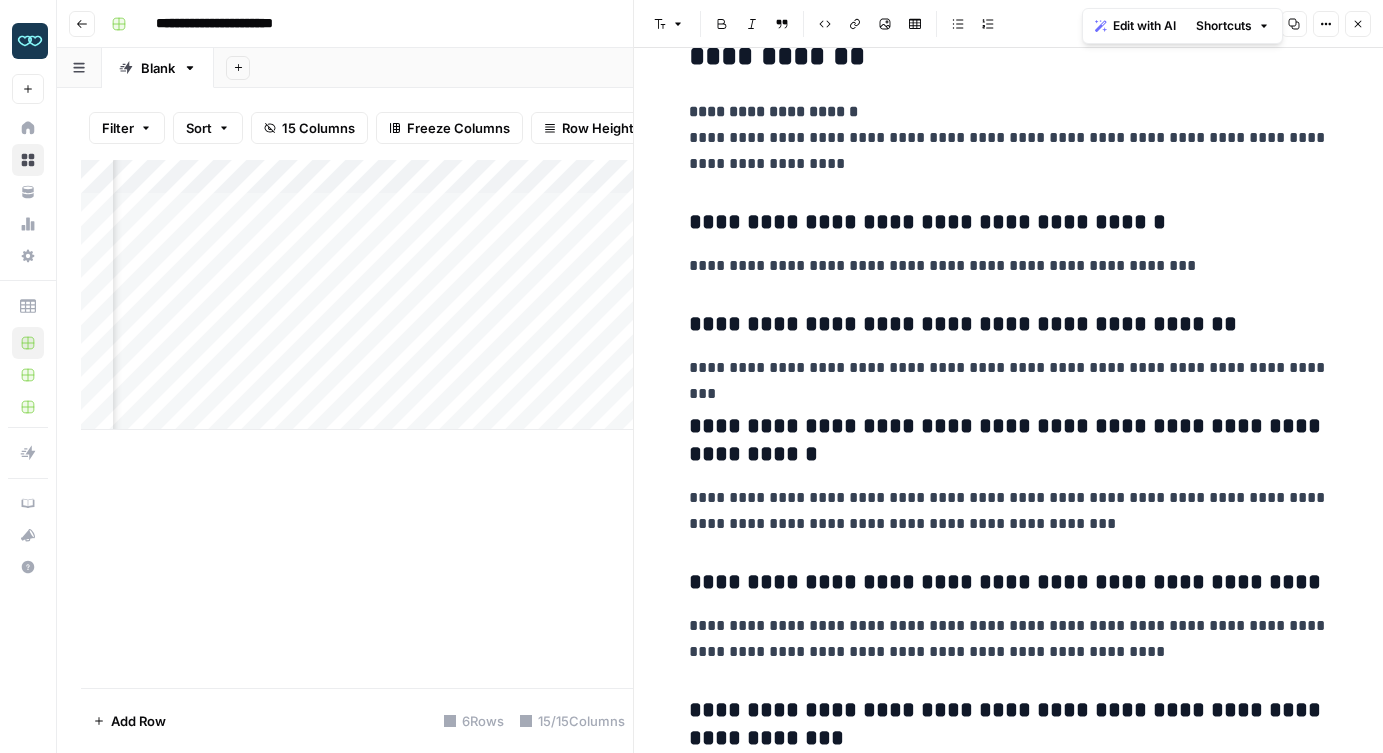 scroll, scrollTop: 5042, scrollLeft: 0, axis: vertical 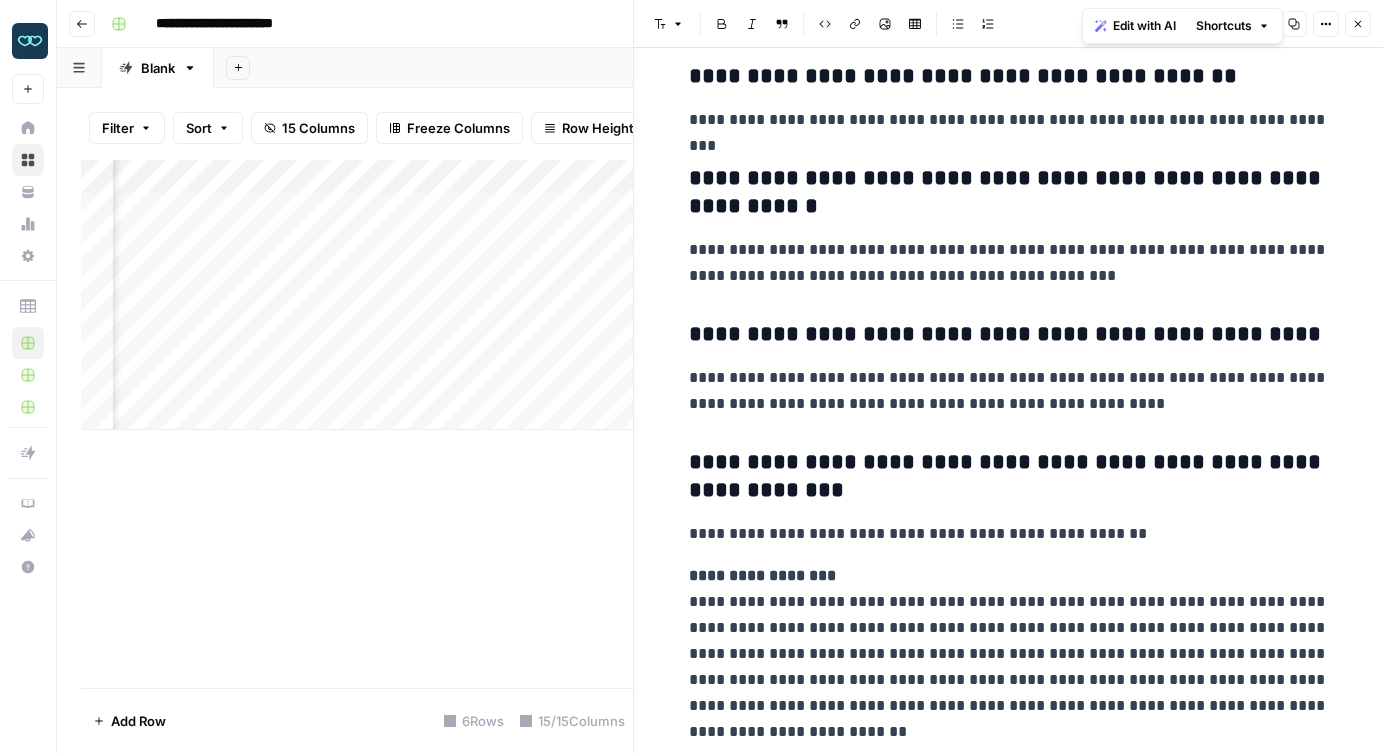 click on "Close" at bounding box center [1358, 24] 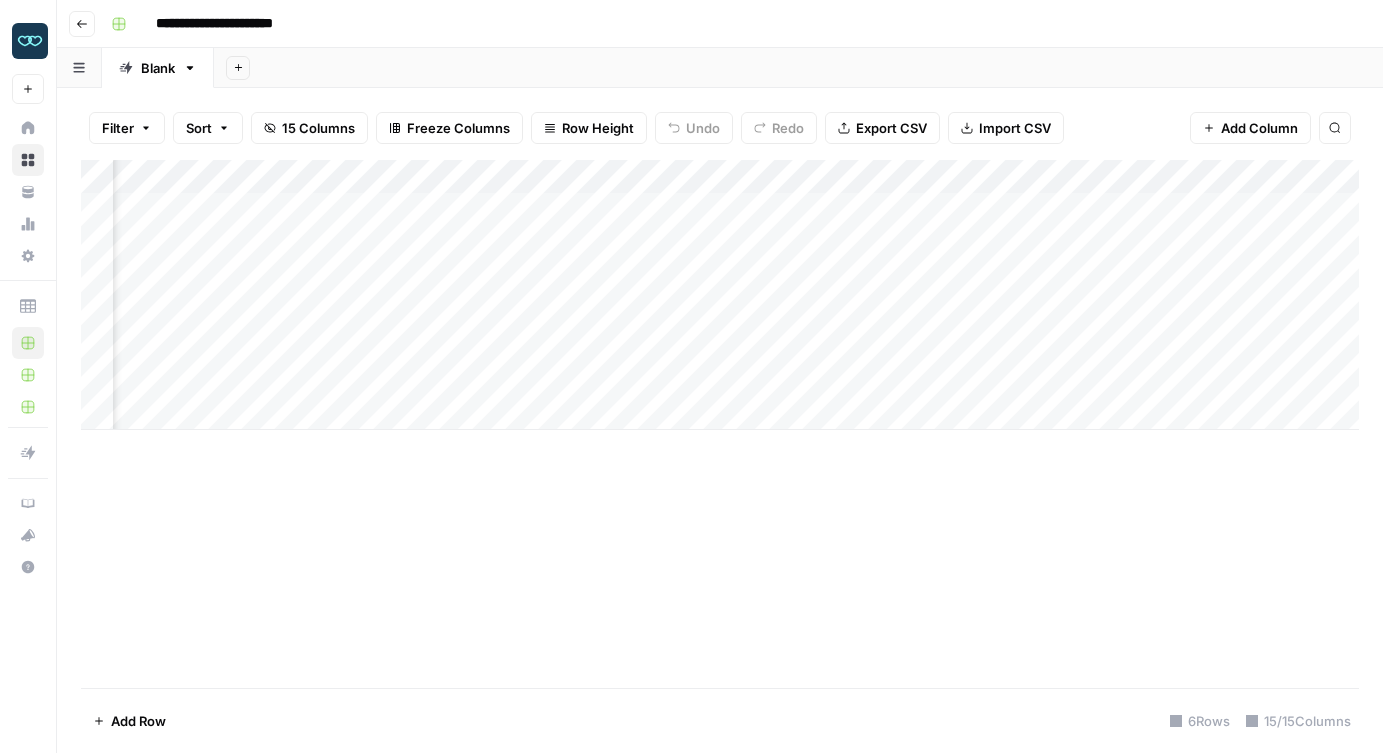 scroll, scrollTop: 0, scrollLeft: 0, axis: both 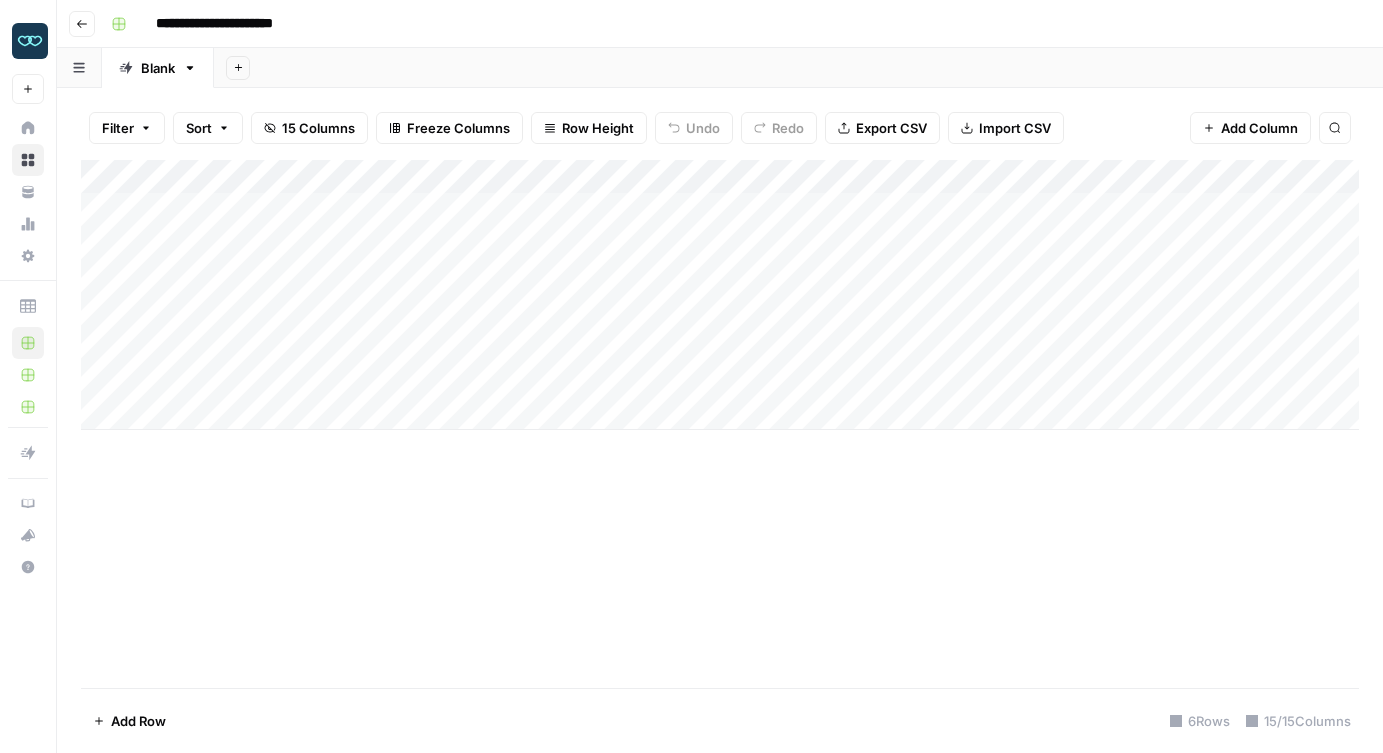 click on "Add Column" at bounding box center [720, 295] 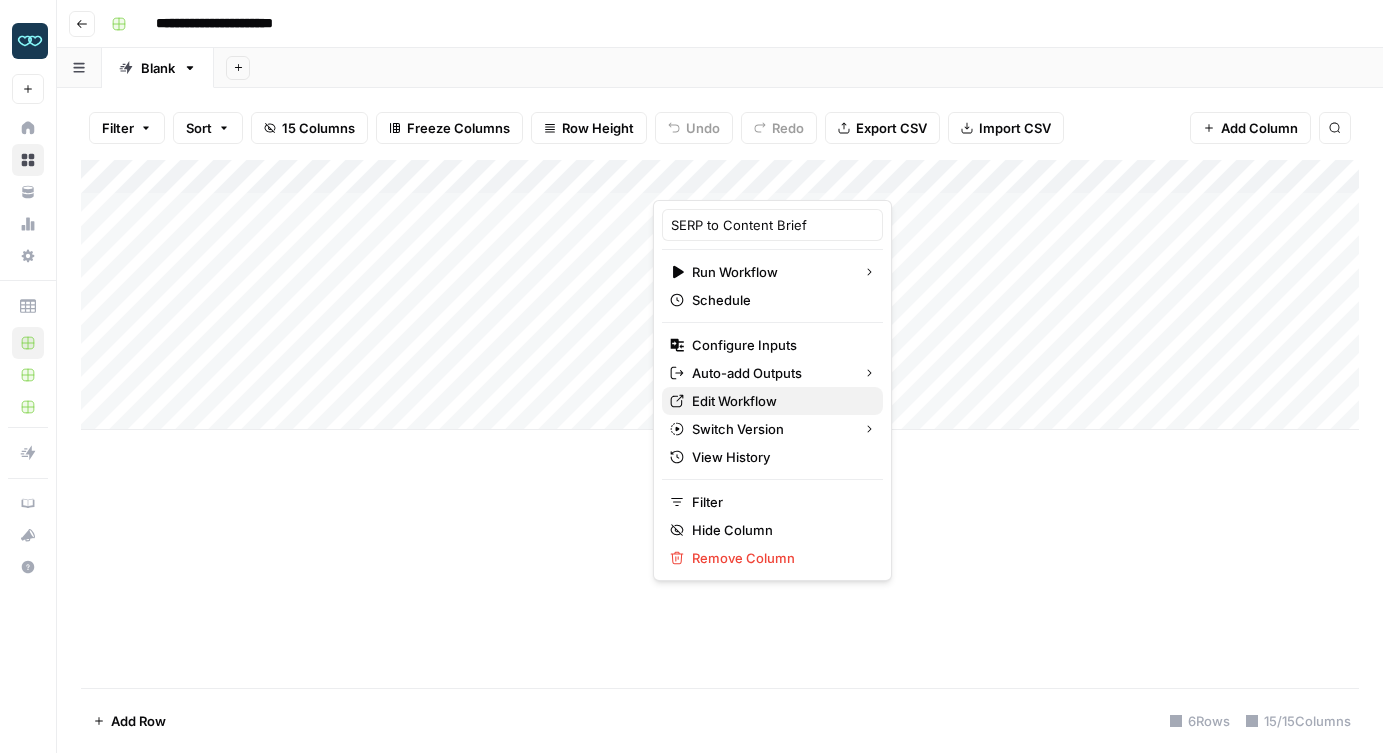 click on "Edit Workflow" at bounding box center [779, 401] 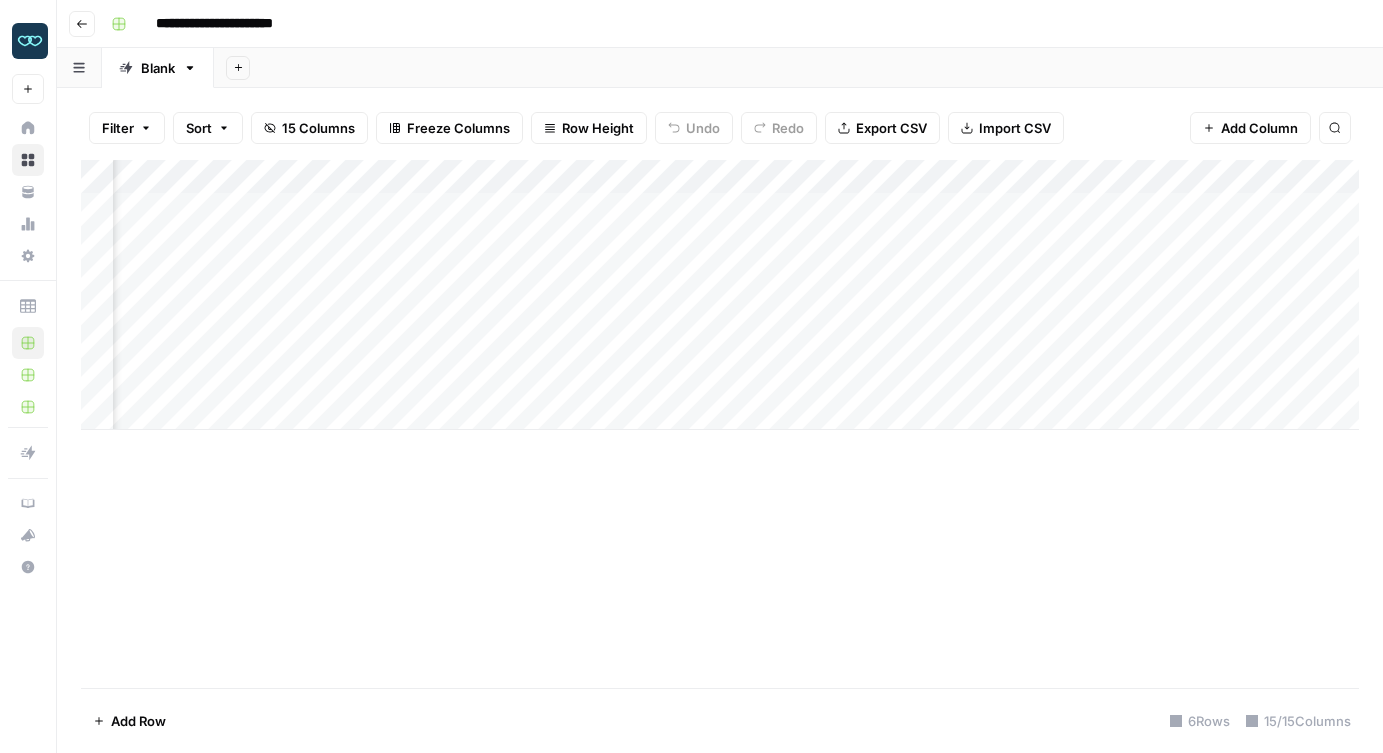 scroll, scrollTop: 0, scrollLeft: 923, axis: horizontal 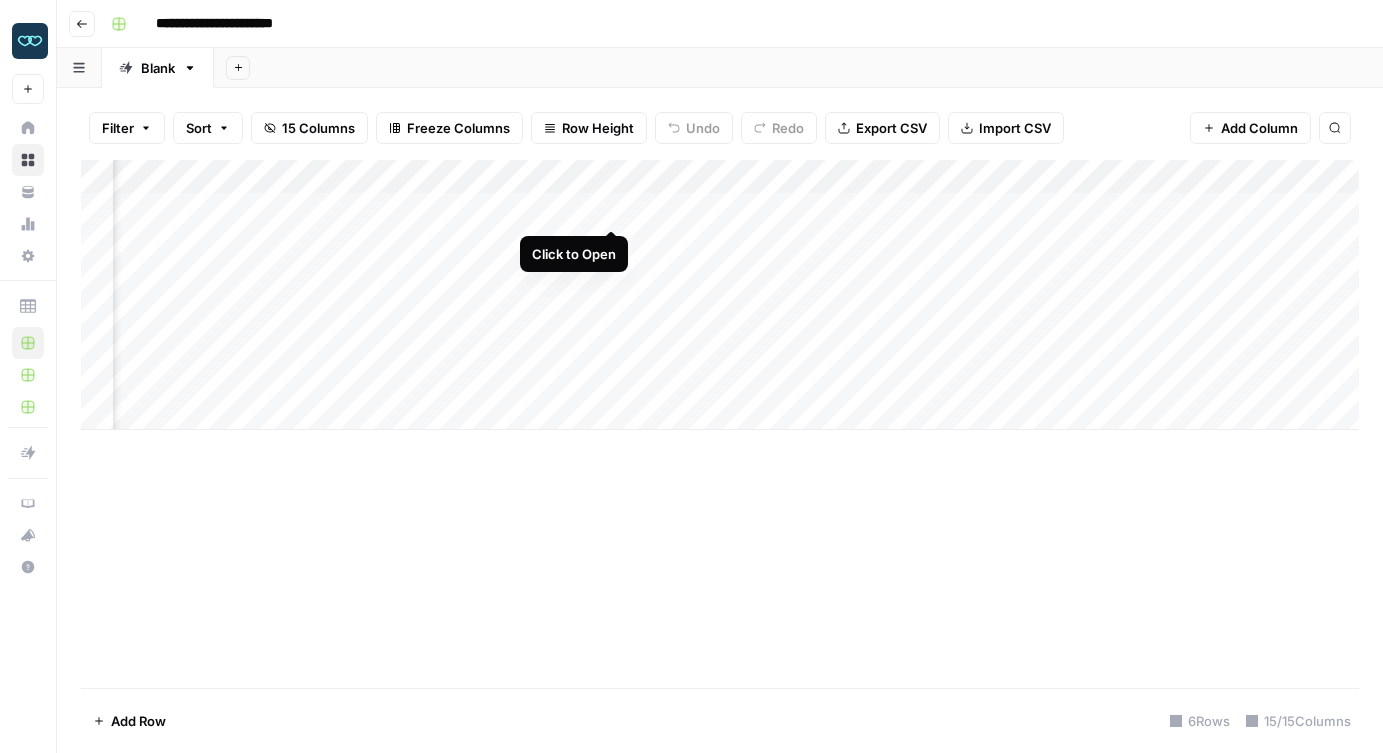 click on "Add Column" at bounding box center (720, 295) 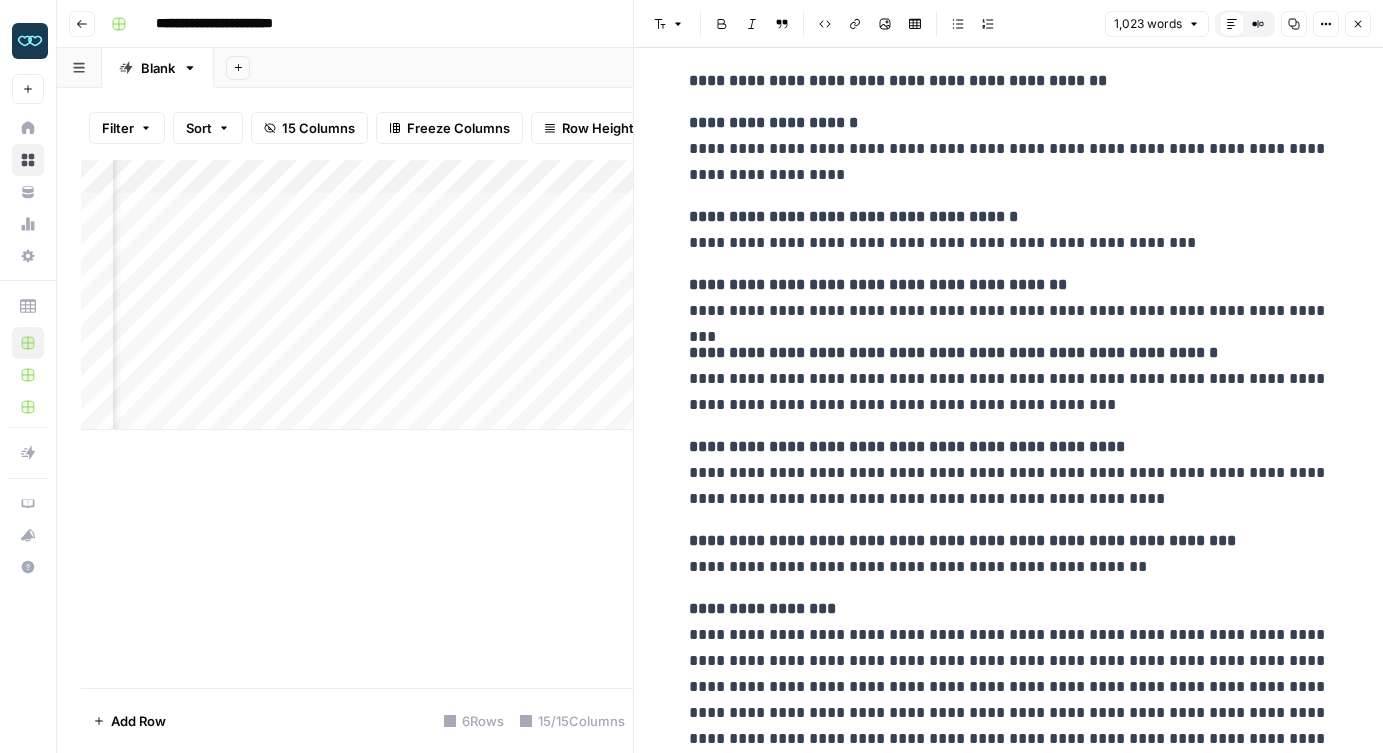 scroll, scrollTop: 5345, scrollLeft: 0, axis: vertical 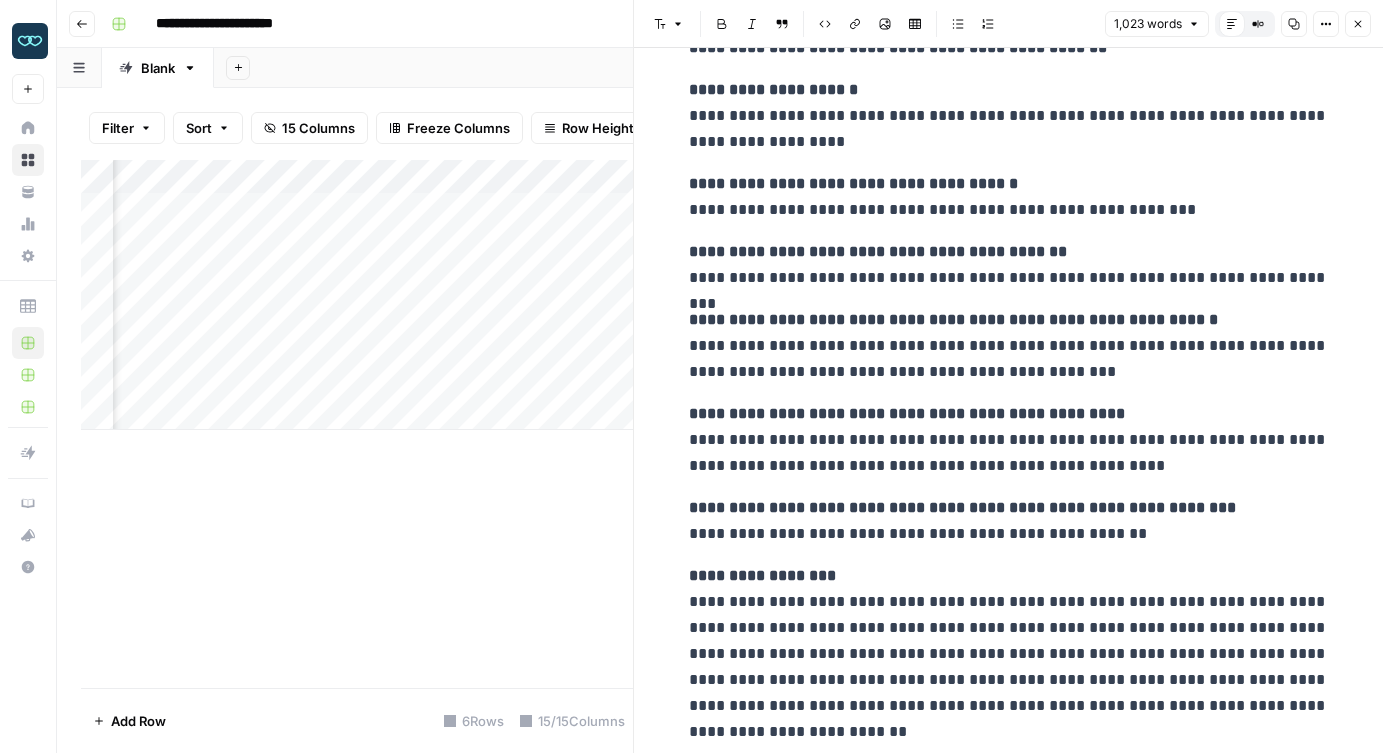 click 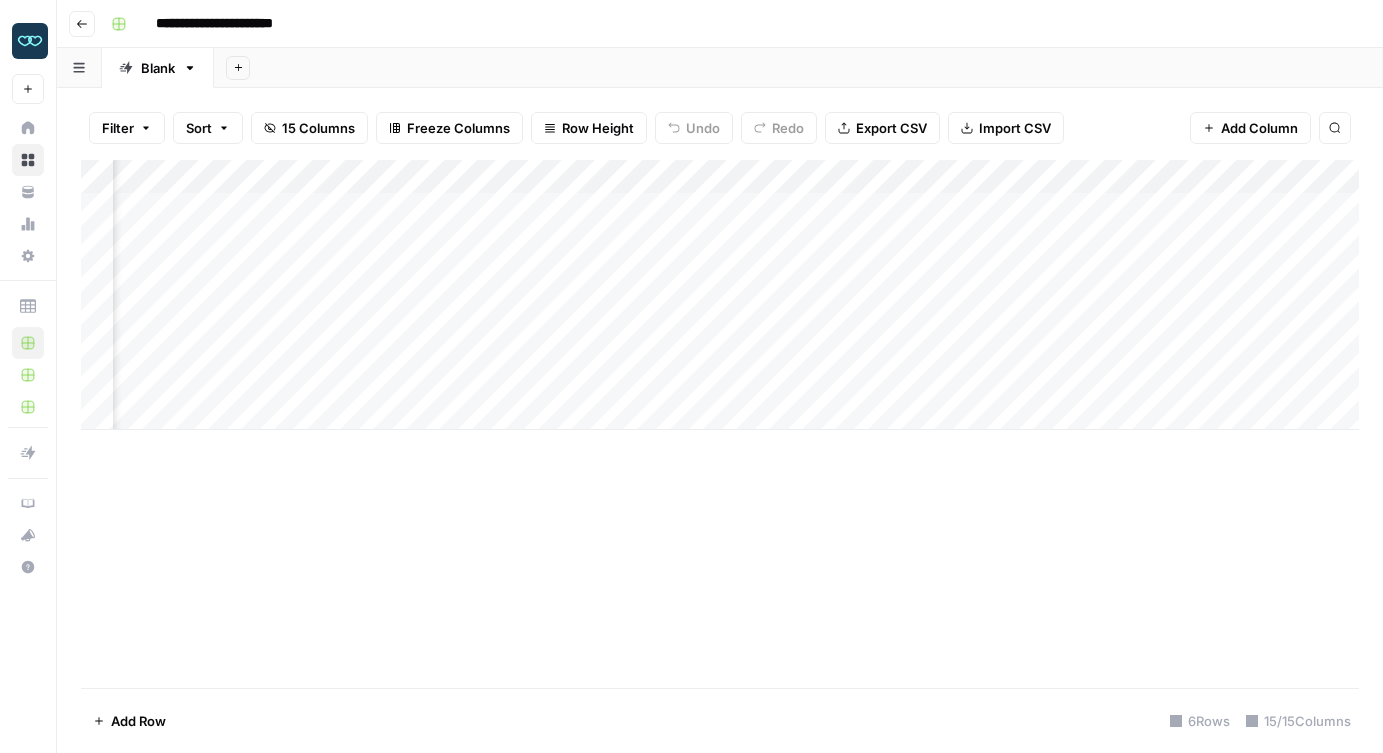 scroll, scrollTop: 0, scrollLeft: 1123, axis: horizontal 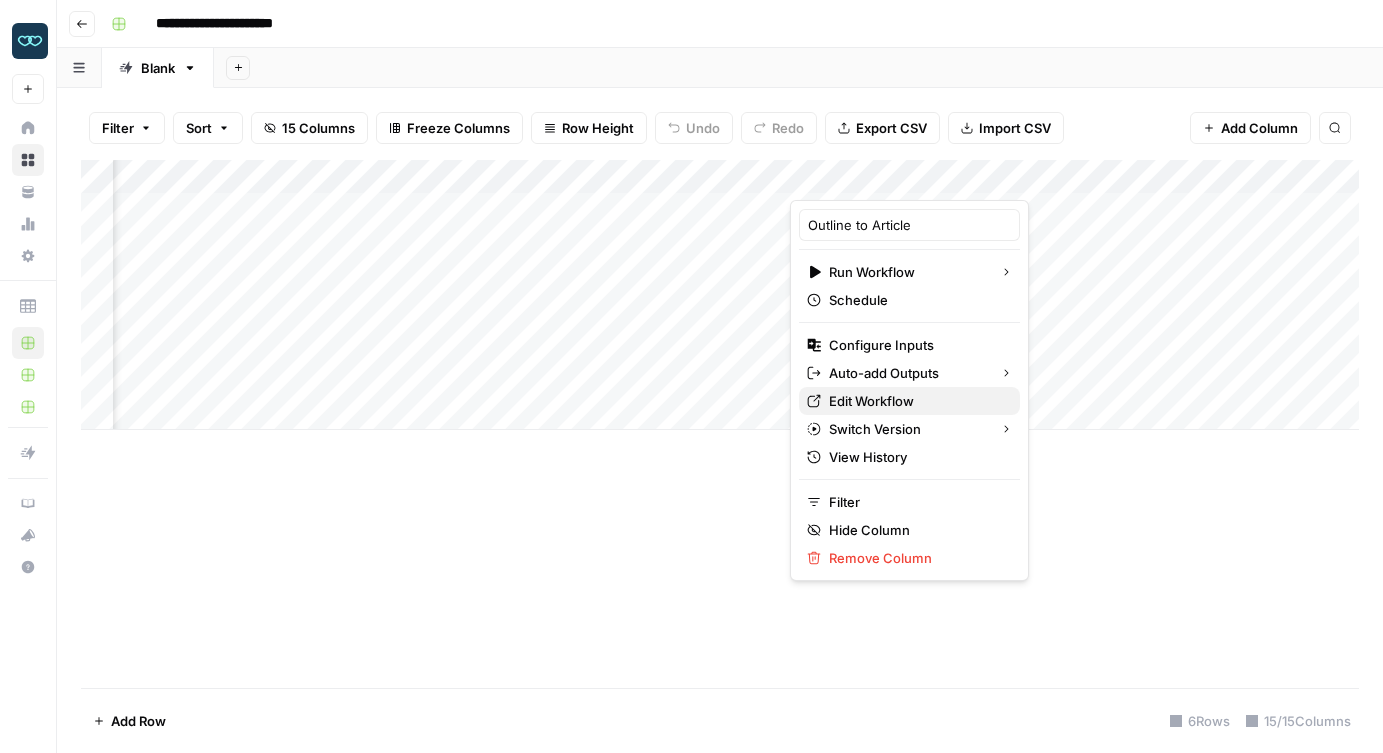 click on "Edit Workflow" at bounding box center (916, 401) 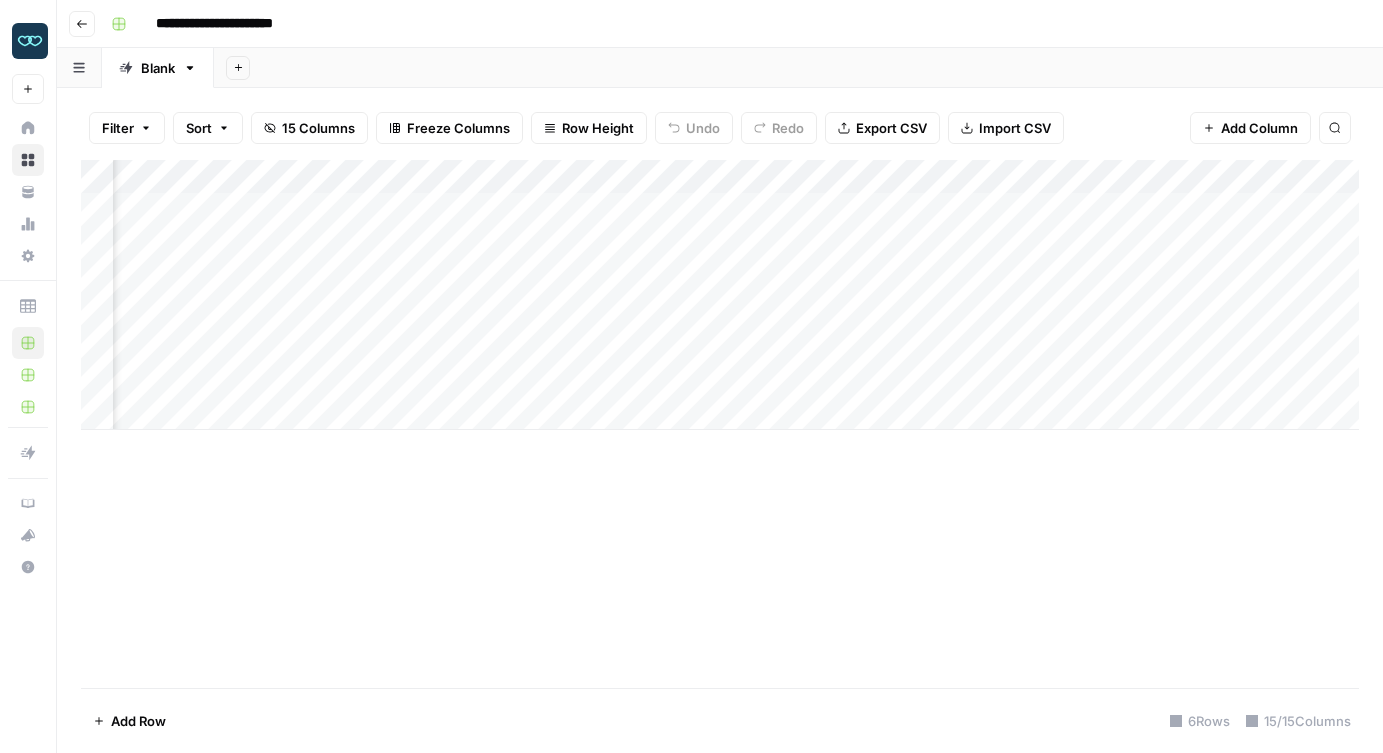 scroll, scrollTop: 0, scrollLeft: 701, axis: horizontal 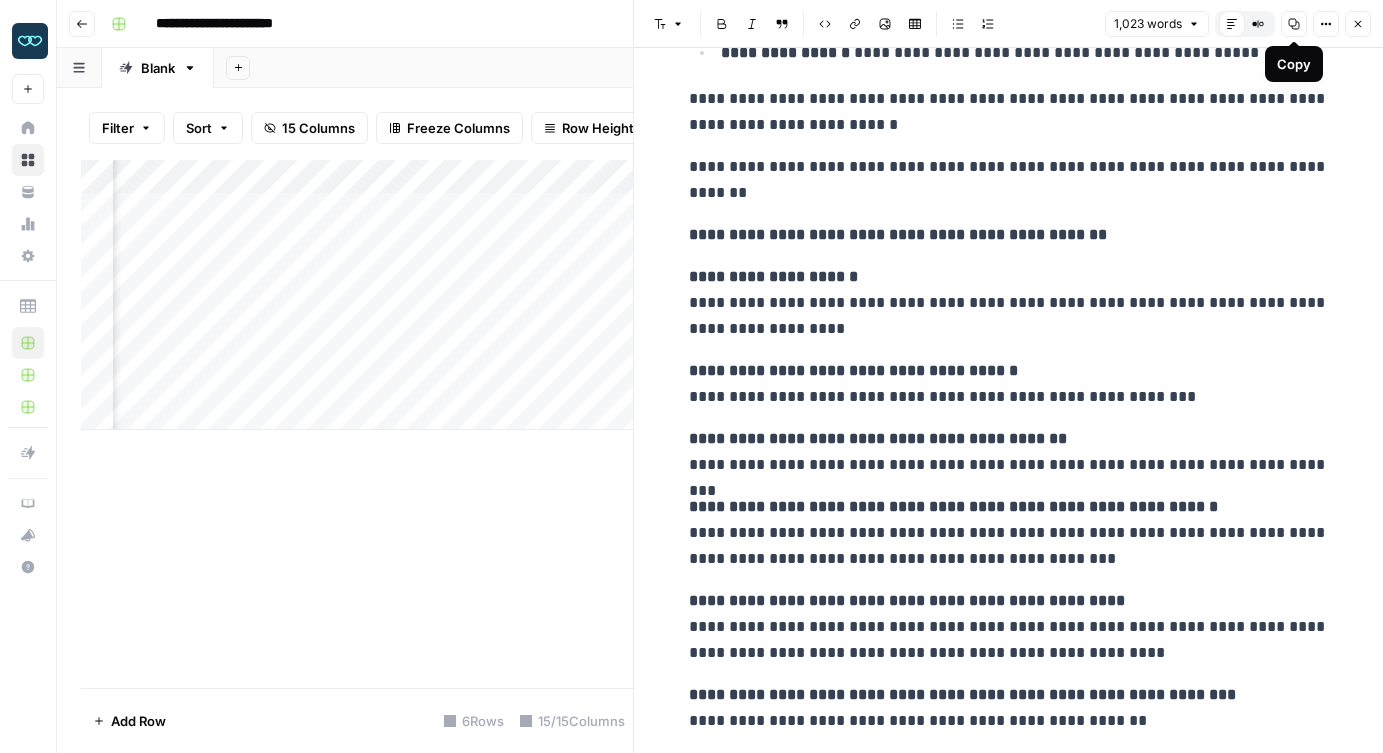 click 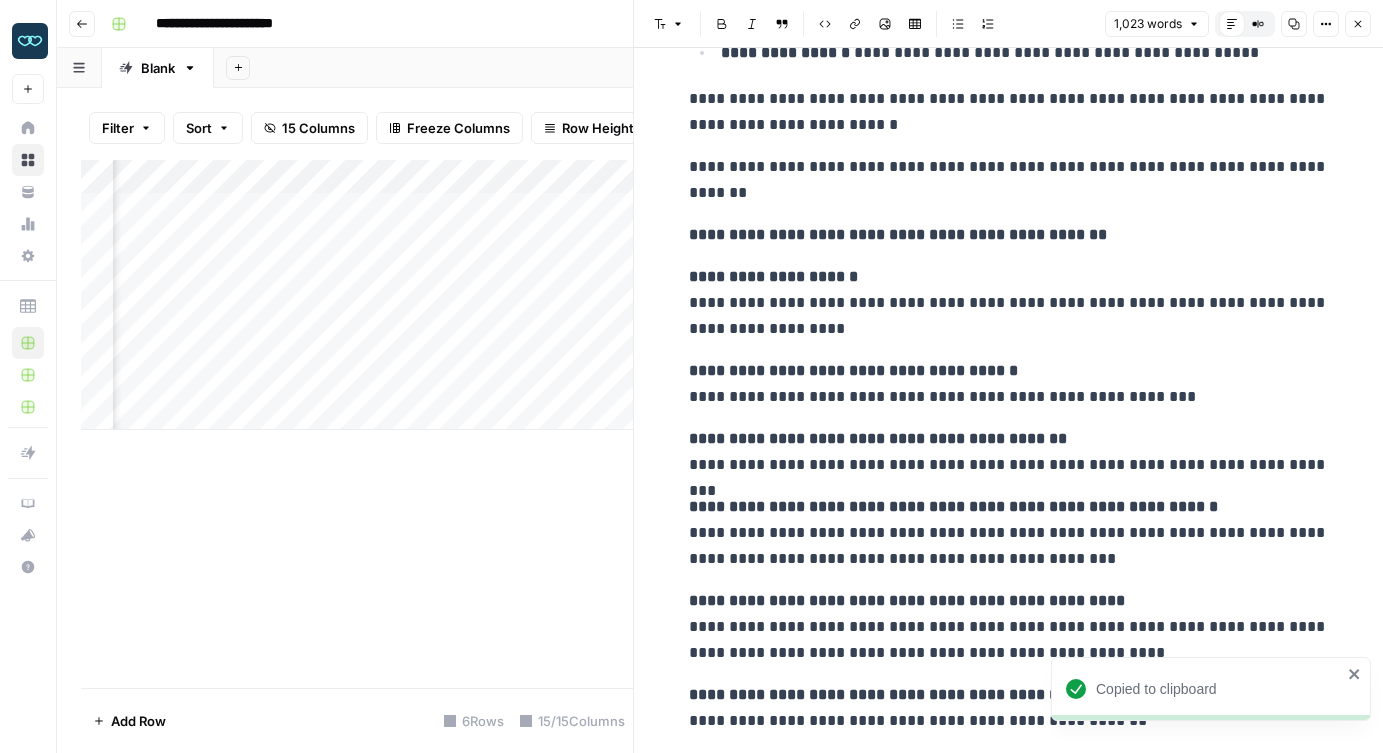 click 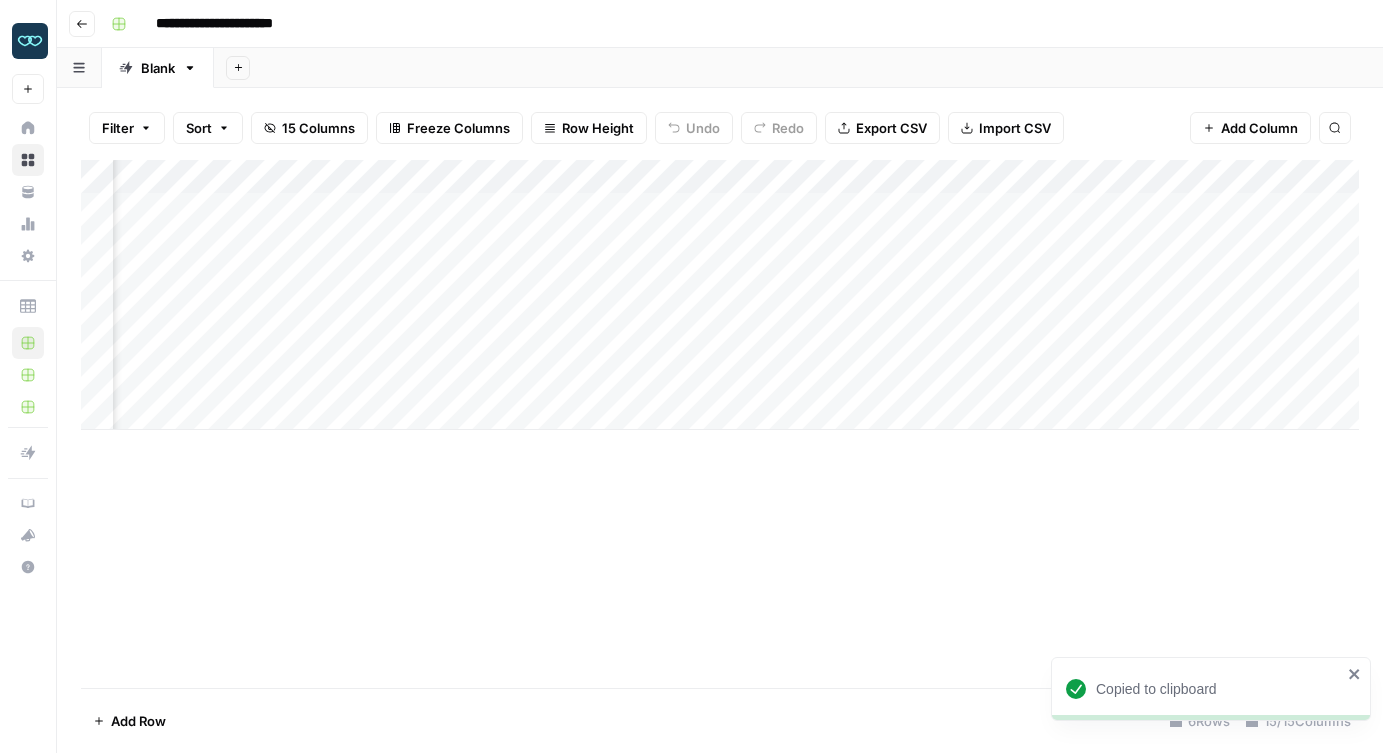scroll, scrollTop: 0, scrollLeft: 958, axis: horizontal 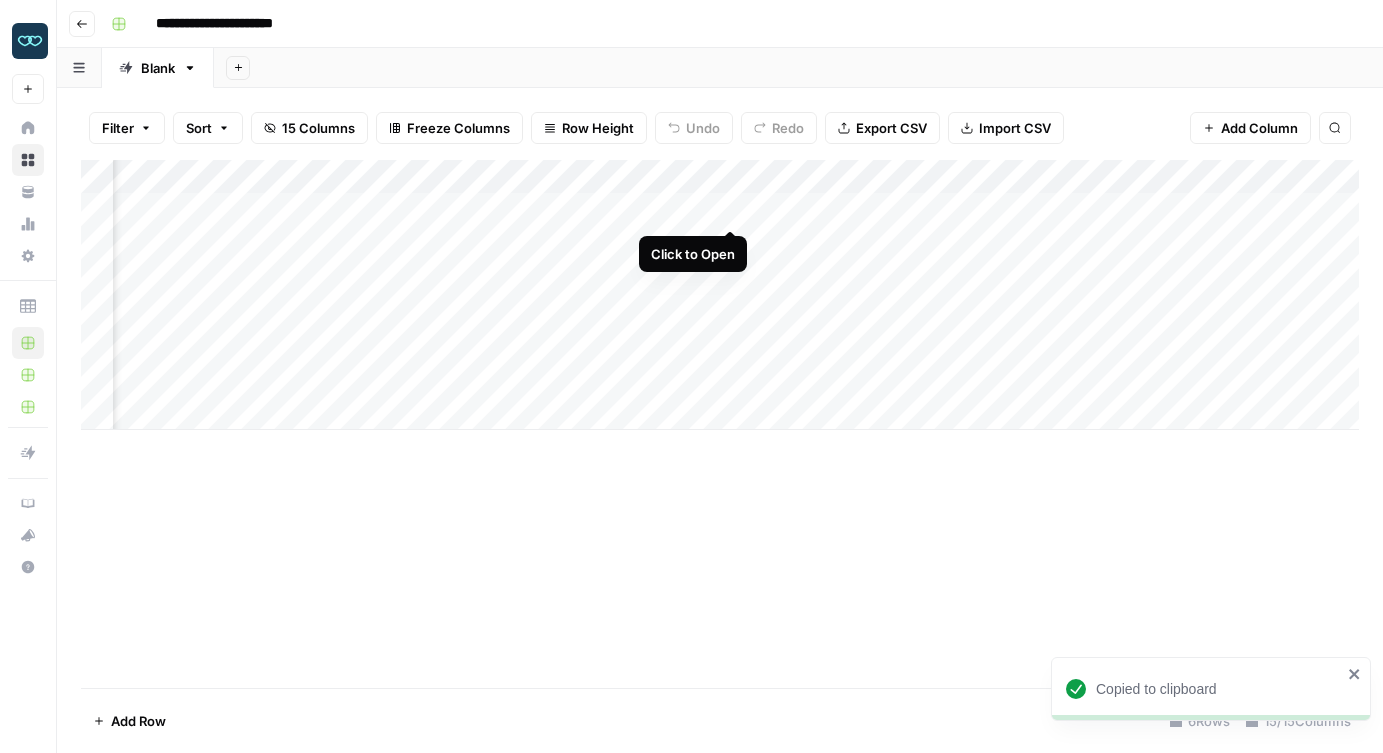 click on "Add Column" at bounding box center (720, 295) 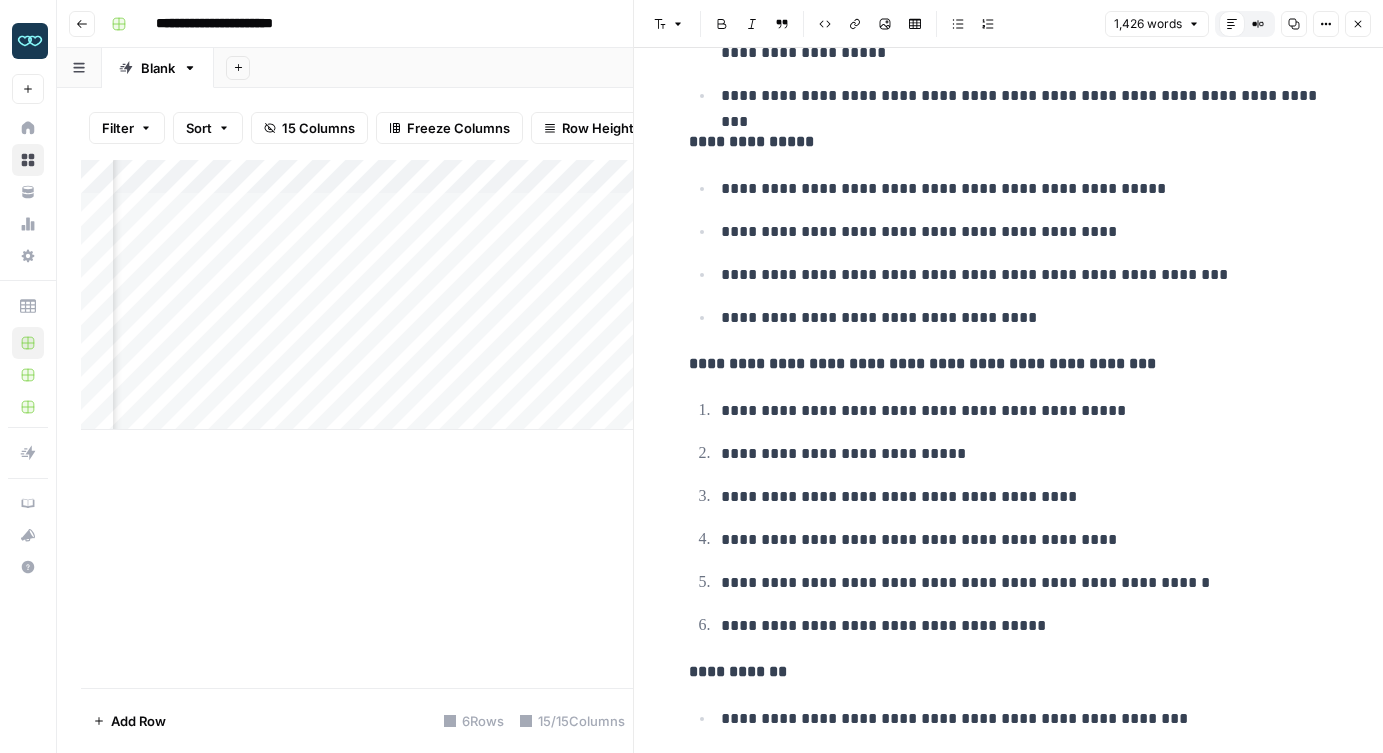 scroll, scrollTop: 0, scrollLeft: 0, axis: both 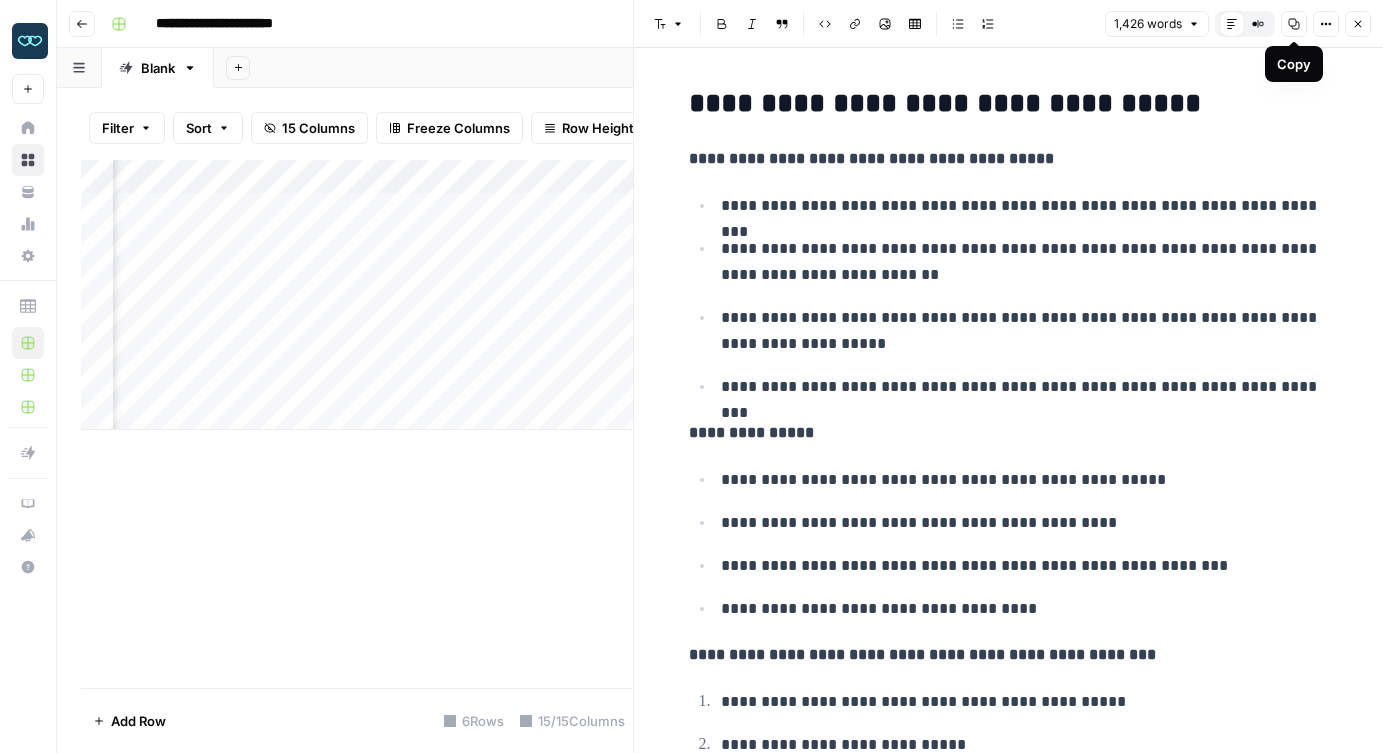 click 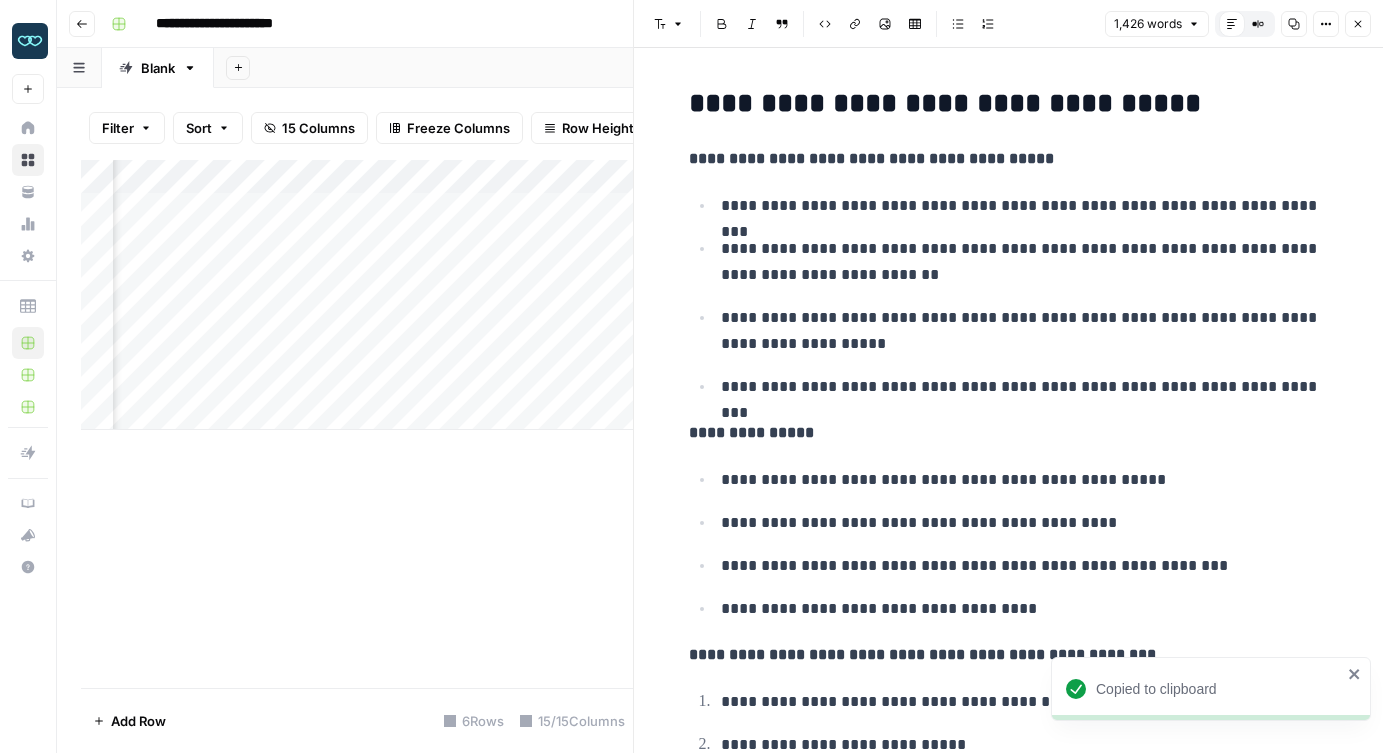 click on "Close" at bounding box center (1358, 24) 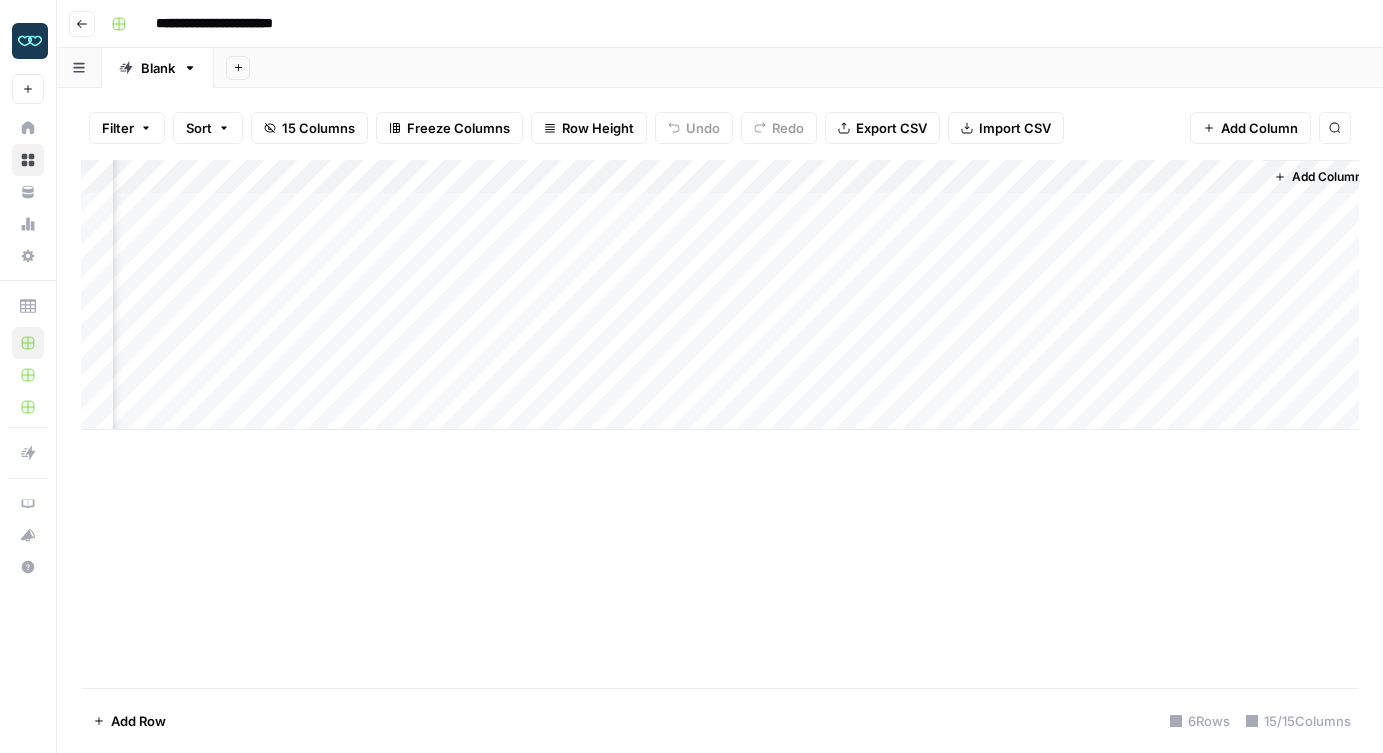 scroll, scrollTop: 0, scrollLeft: 1566, axis: horizontal 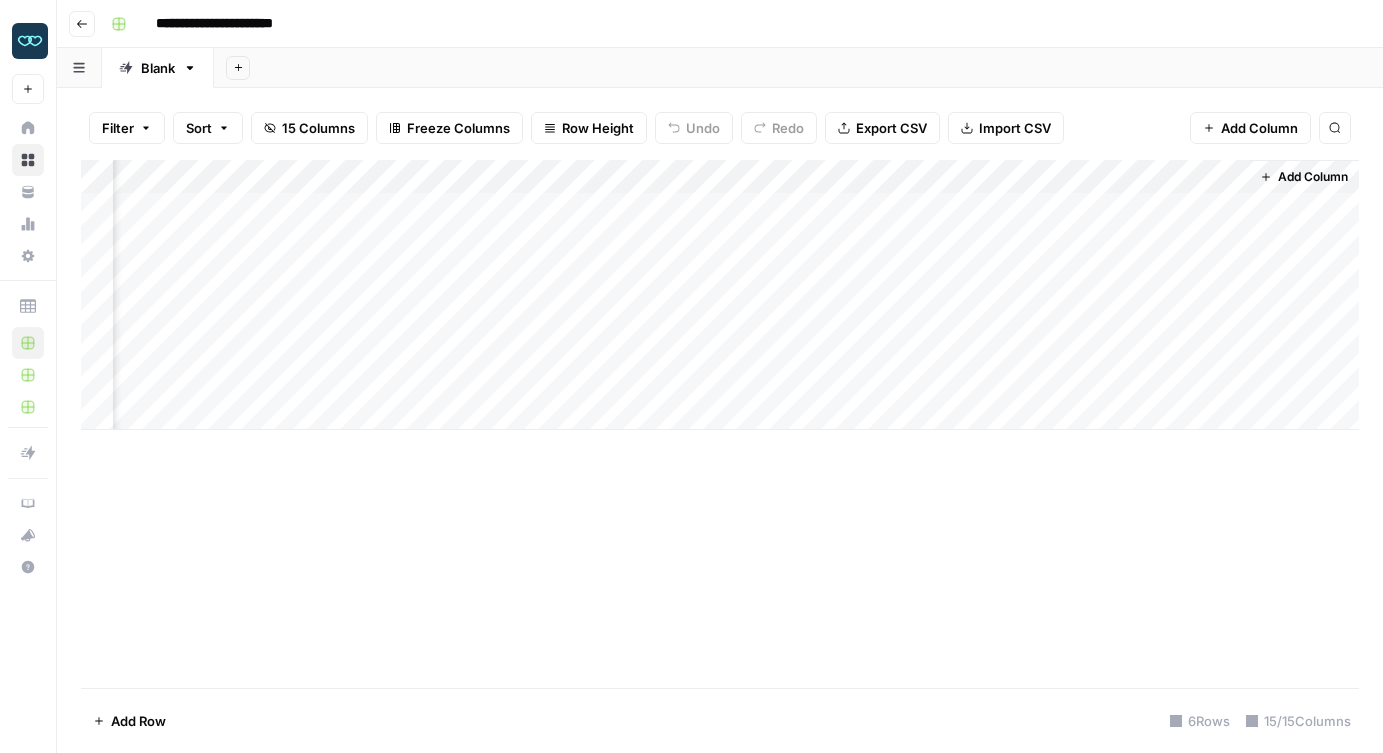 click on "Add Column" at bounding box center (720, 295) 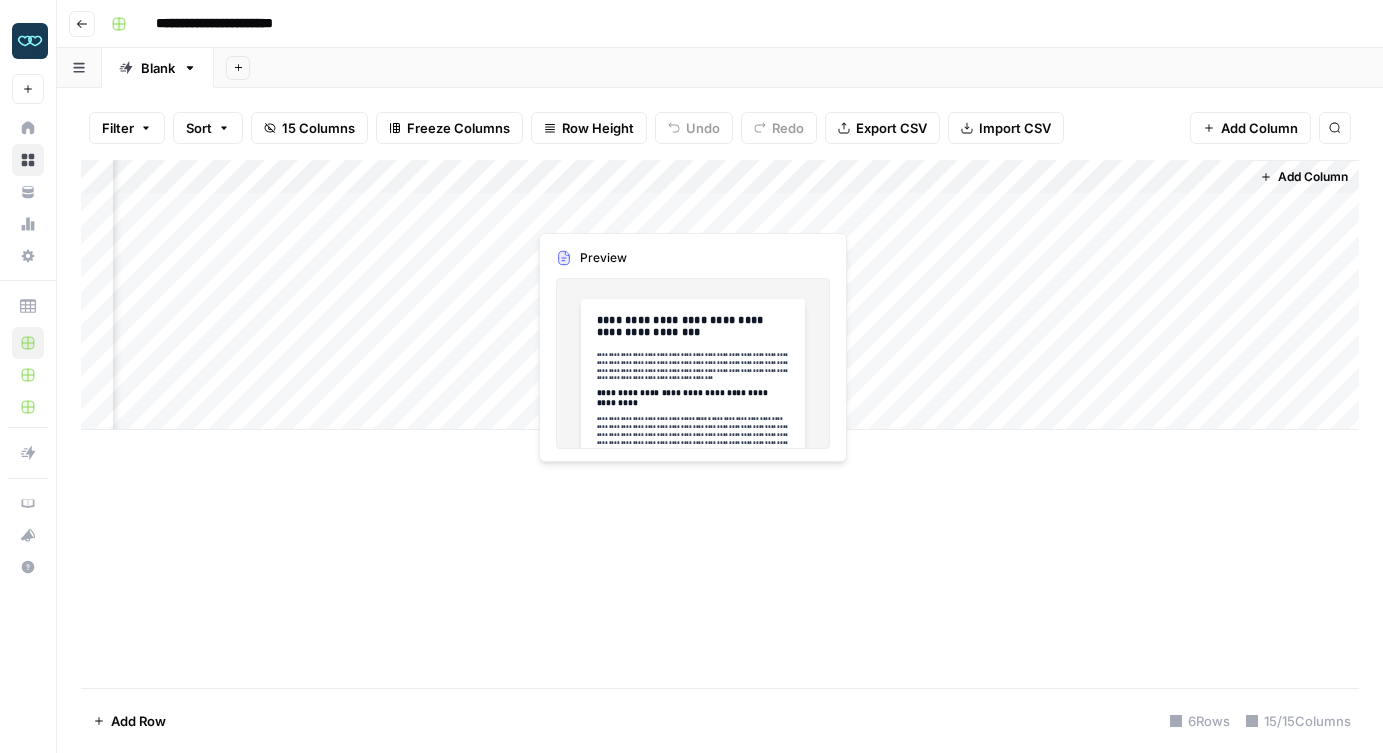 click on "Add Column" at bounding box center (720, 295) 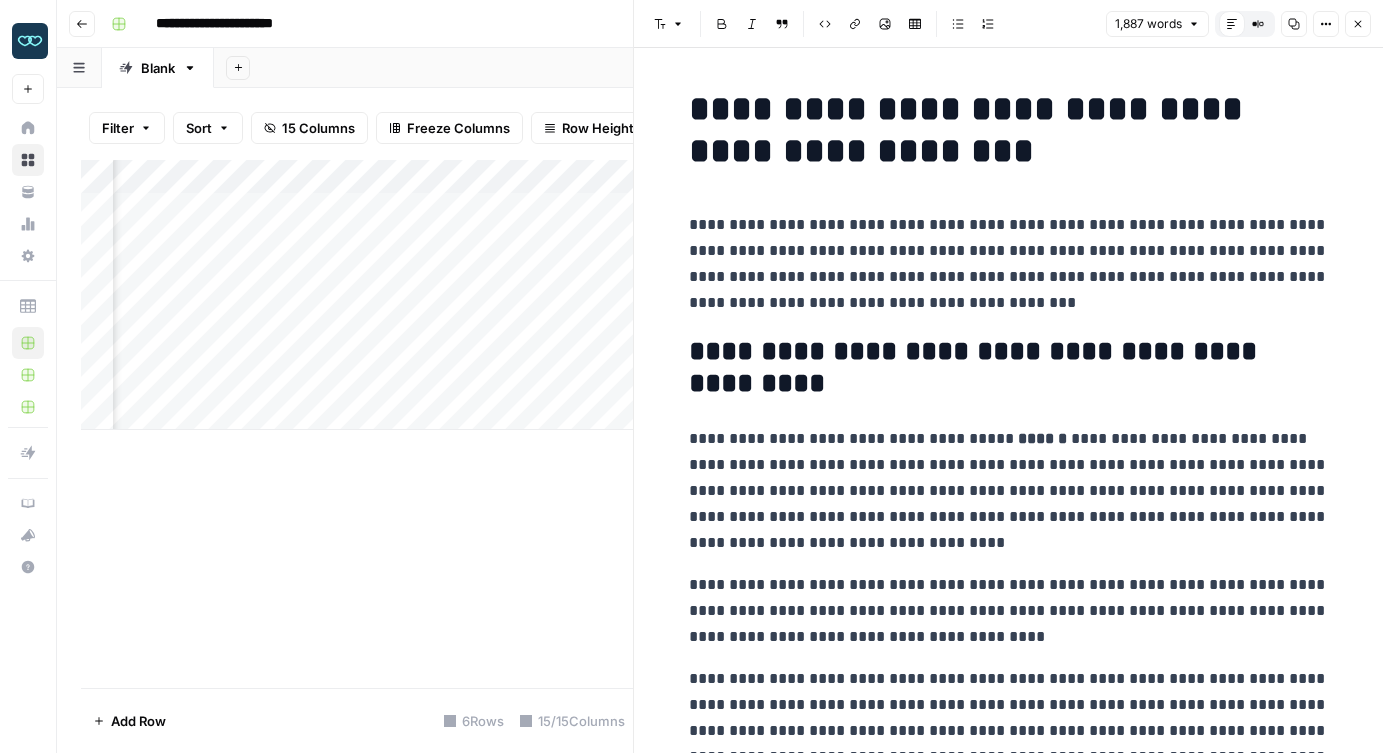 click on "Copy" at bounding box center [1294, 24] 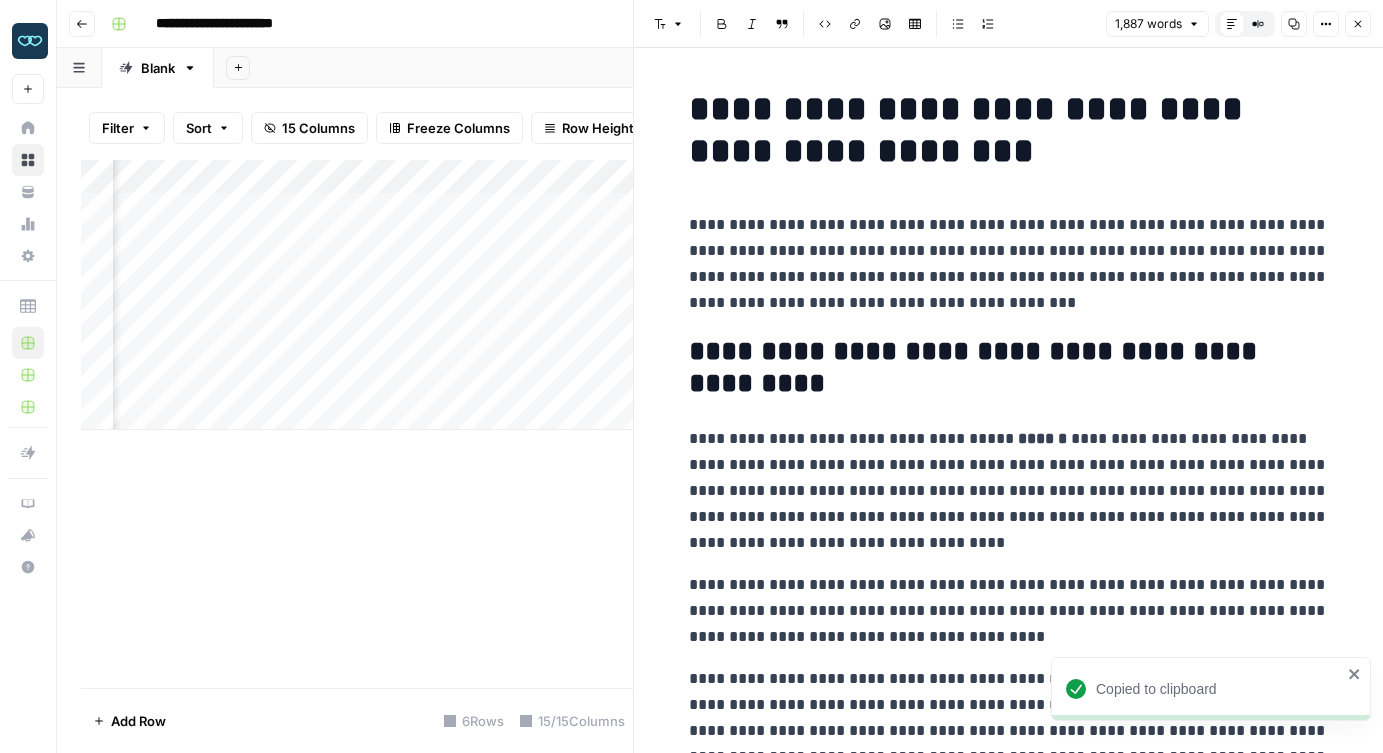 click on "Copy" at bounding box center (1294, 24) 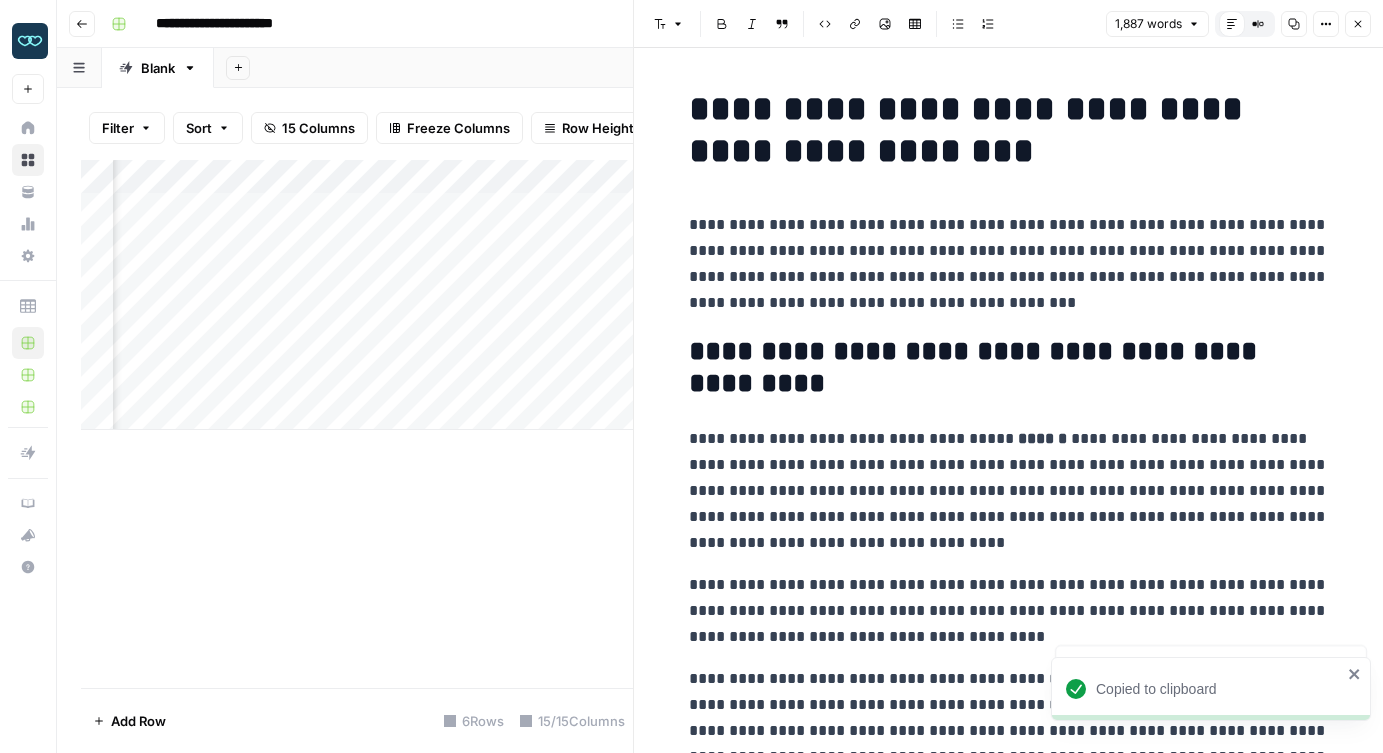 click on "Close" at bounding box center [1358, 24] 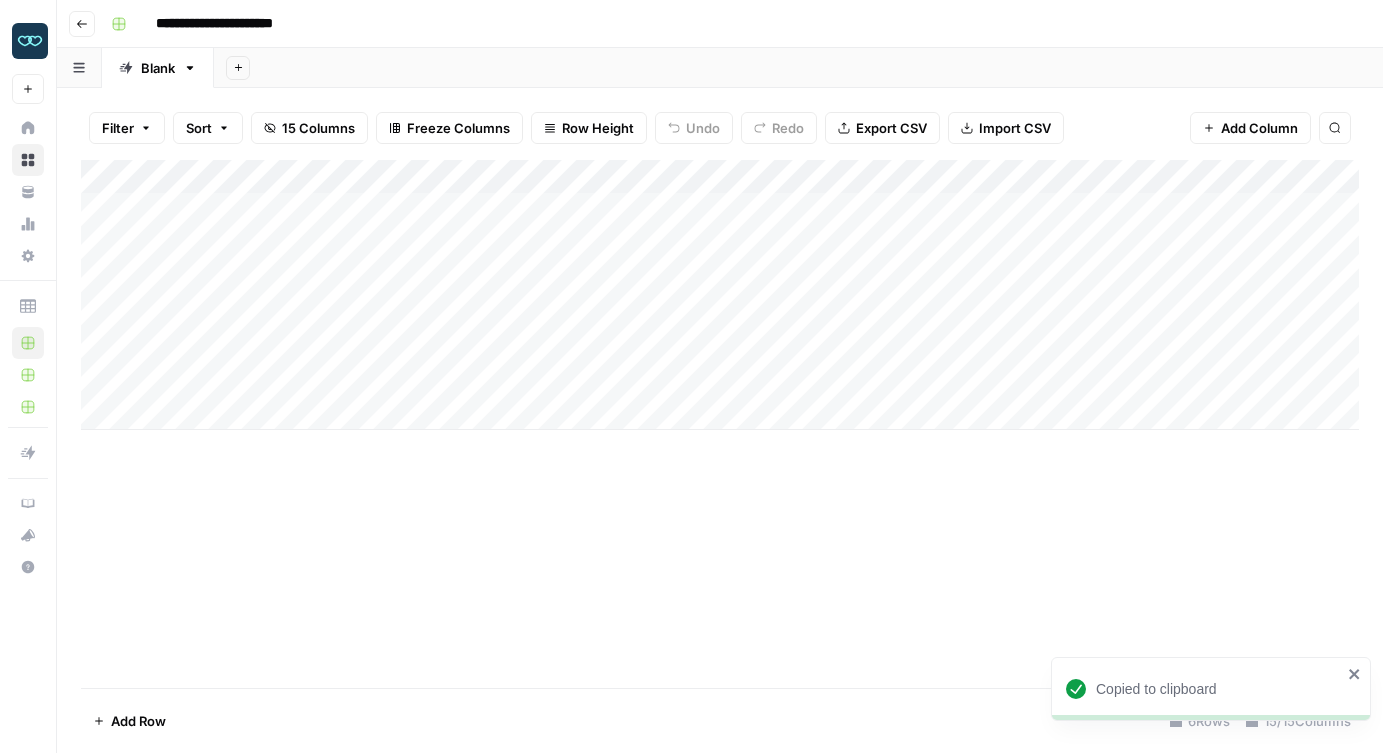 scroll, scrollTop: 0, scrollLeft: 0, axis: both 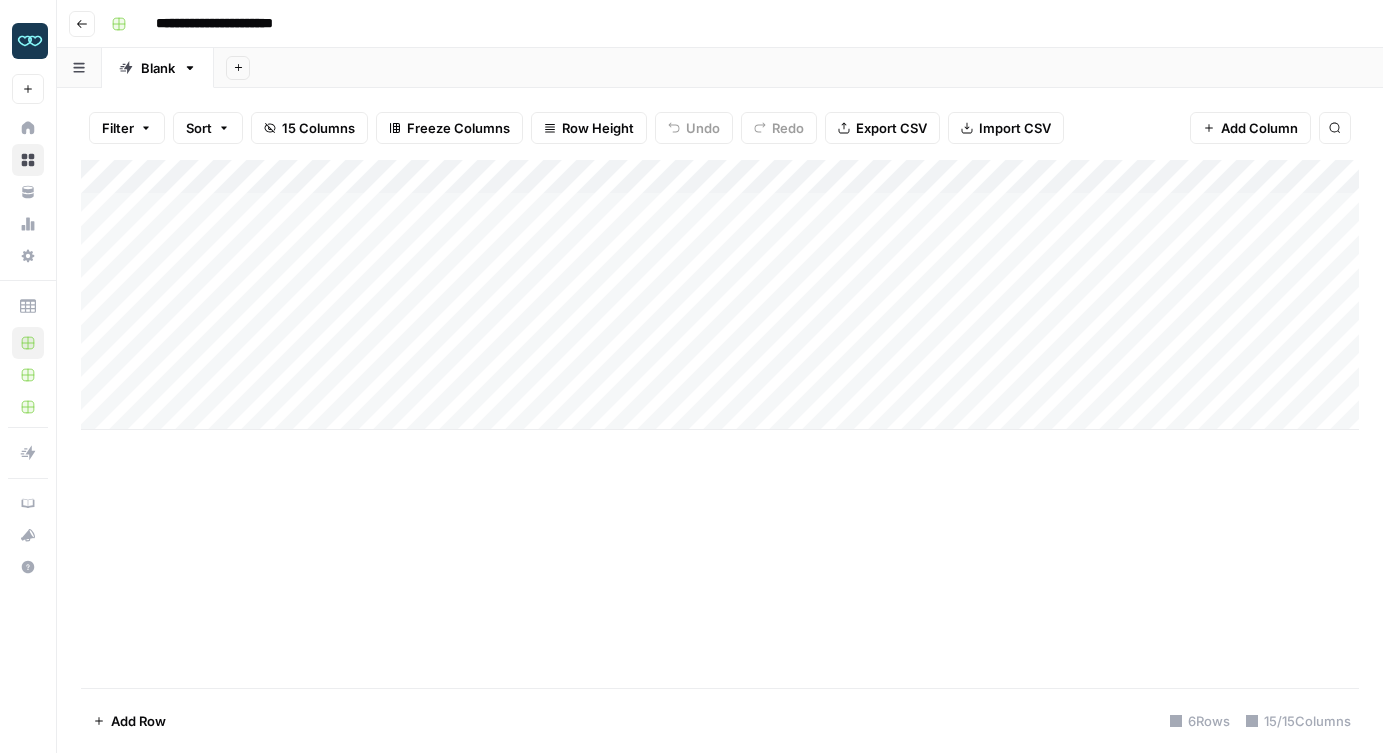 click on "Add Column" at bounding box center [720, 295] 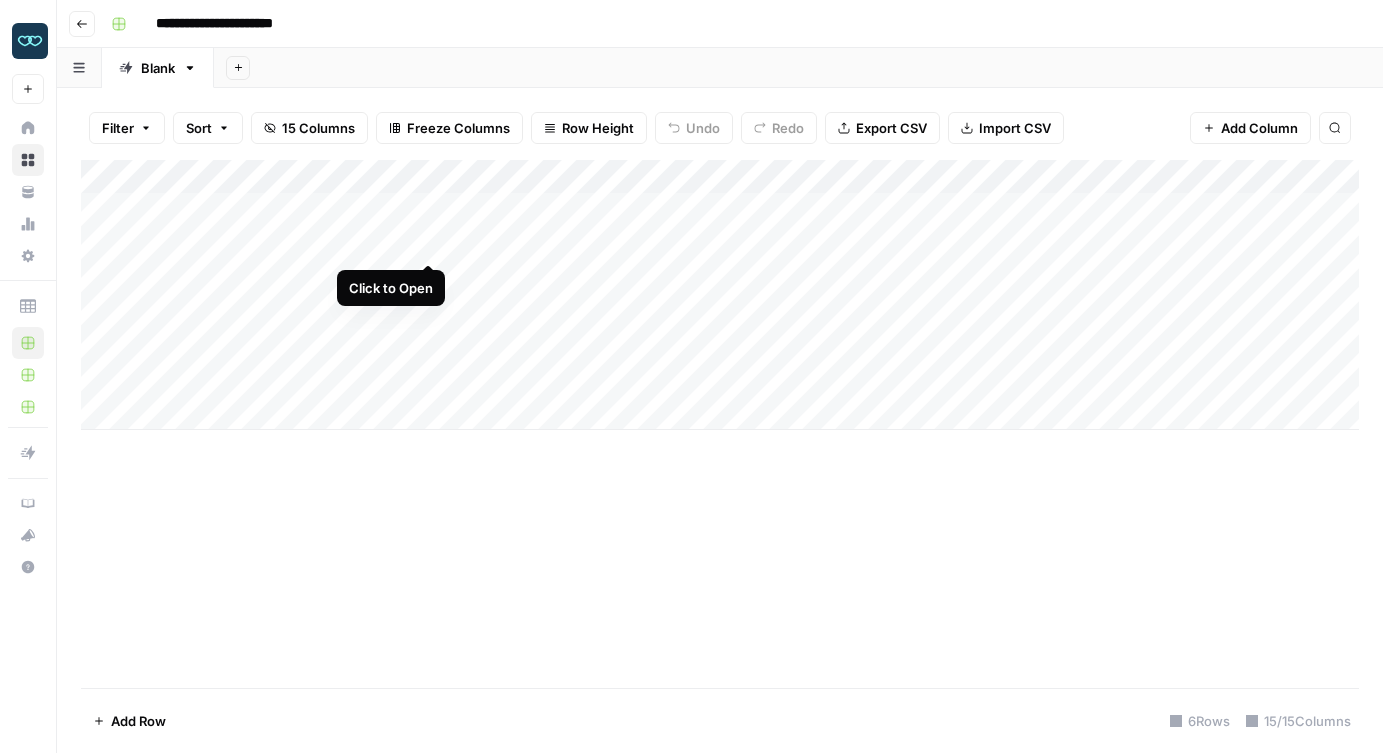 click on "Add Column" at bounding box center (720, 295) 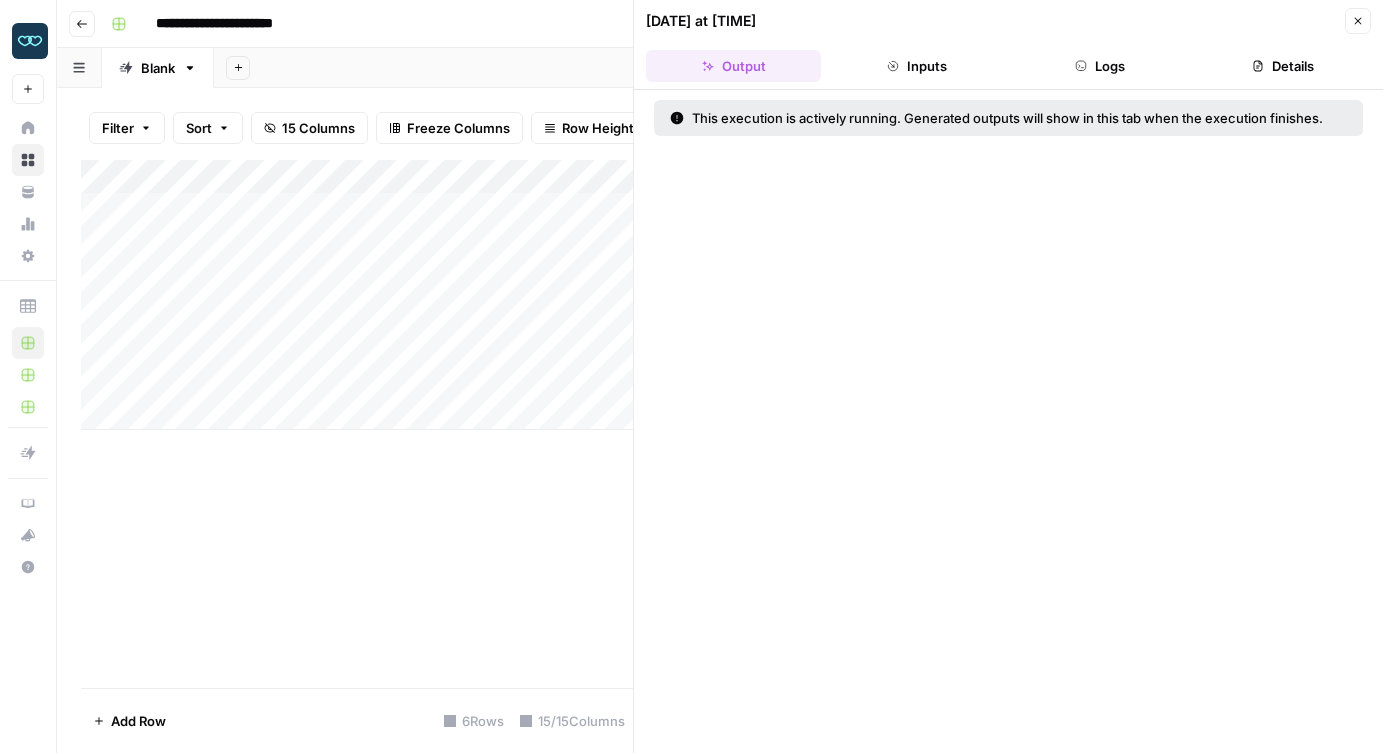 click 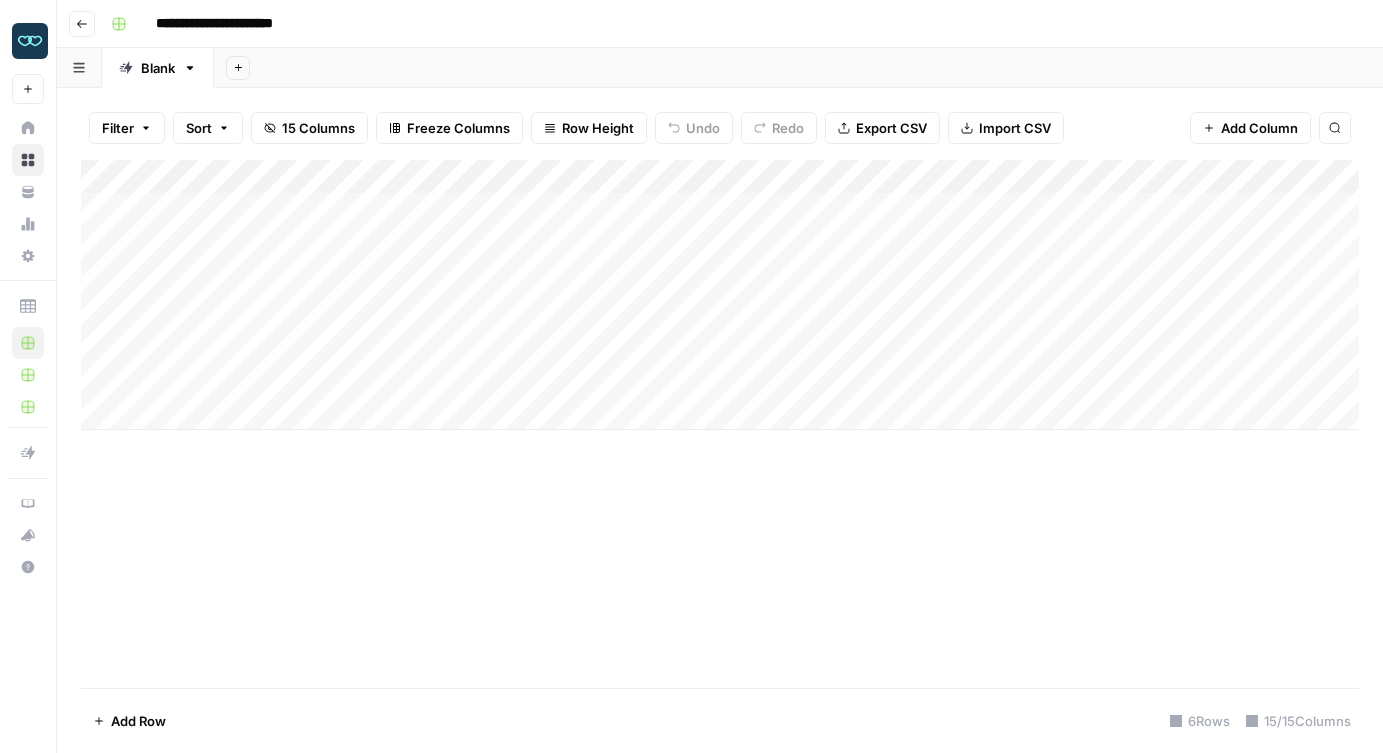 scroll, scrollTop: 0, scrollLeft: 0, axis: both 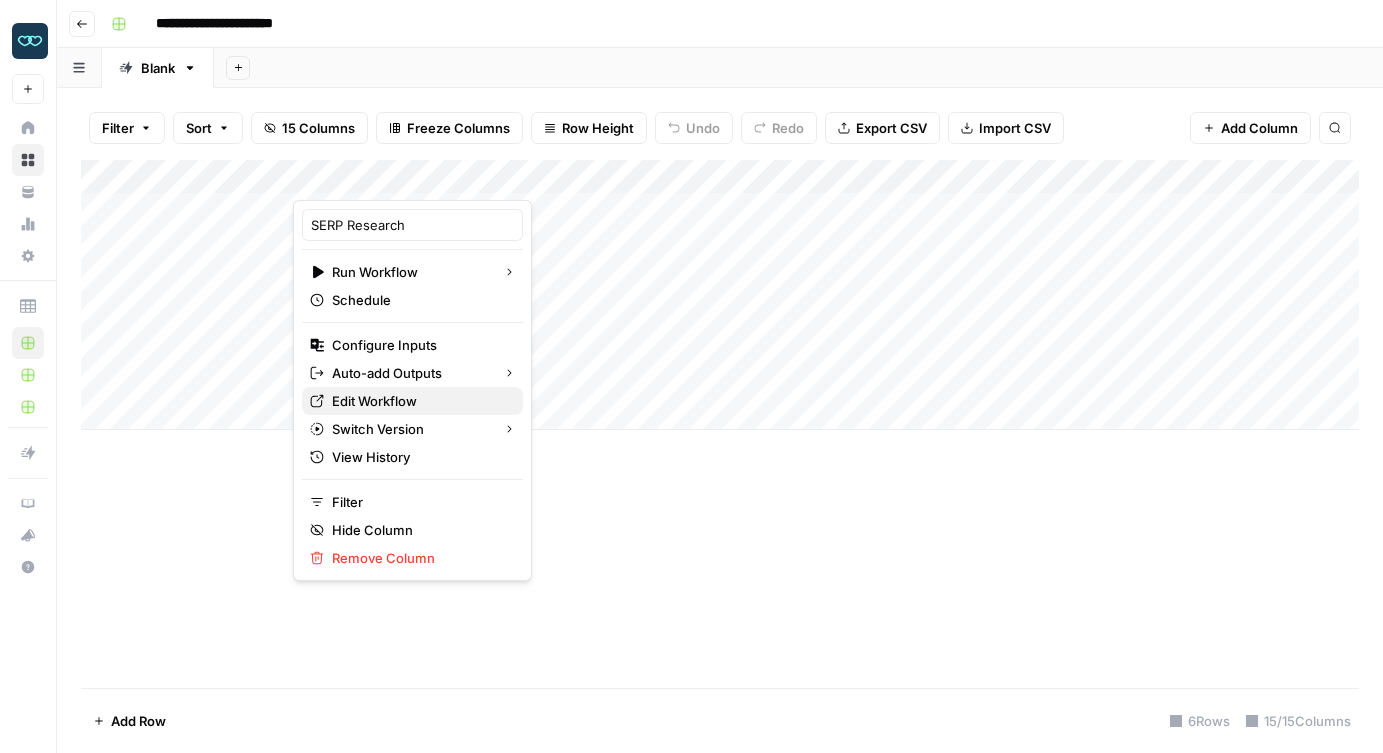 click on "Edit Workflow" at bounding box center [419, 401] 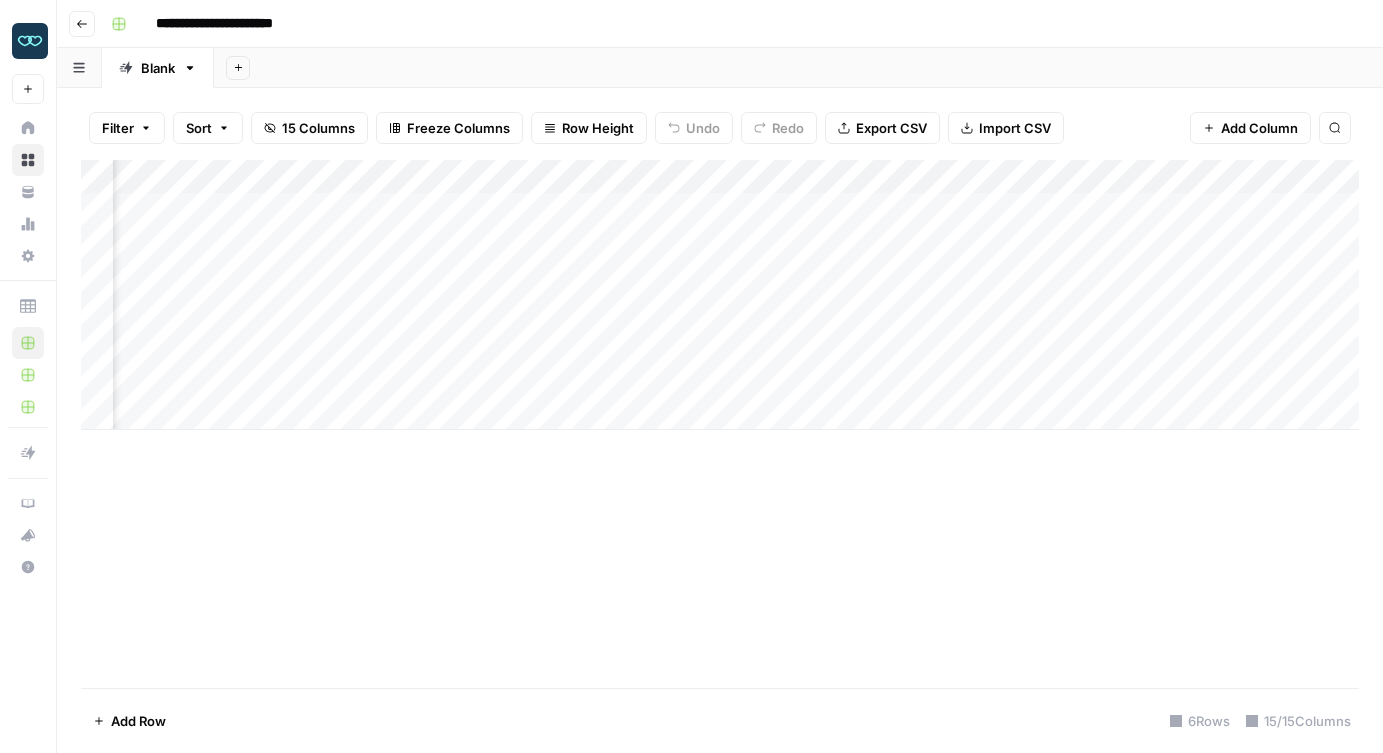 scroll, scrollTop: 0, scrollLeft: 0, axis: both 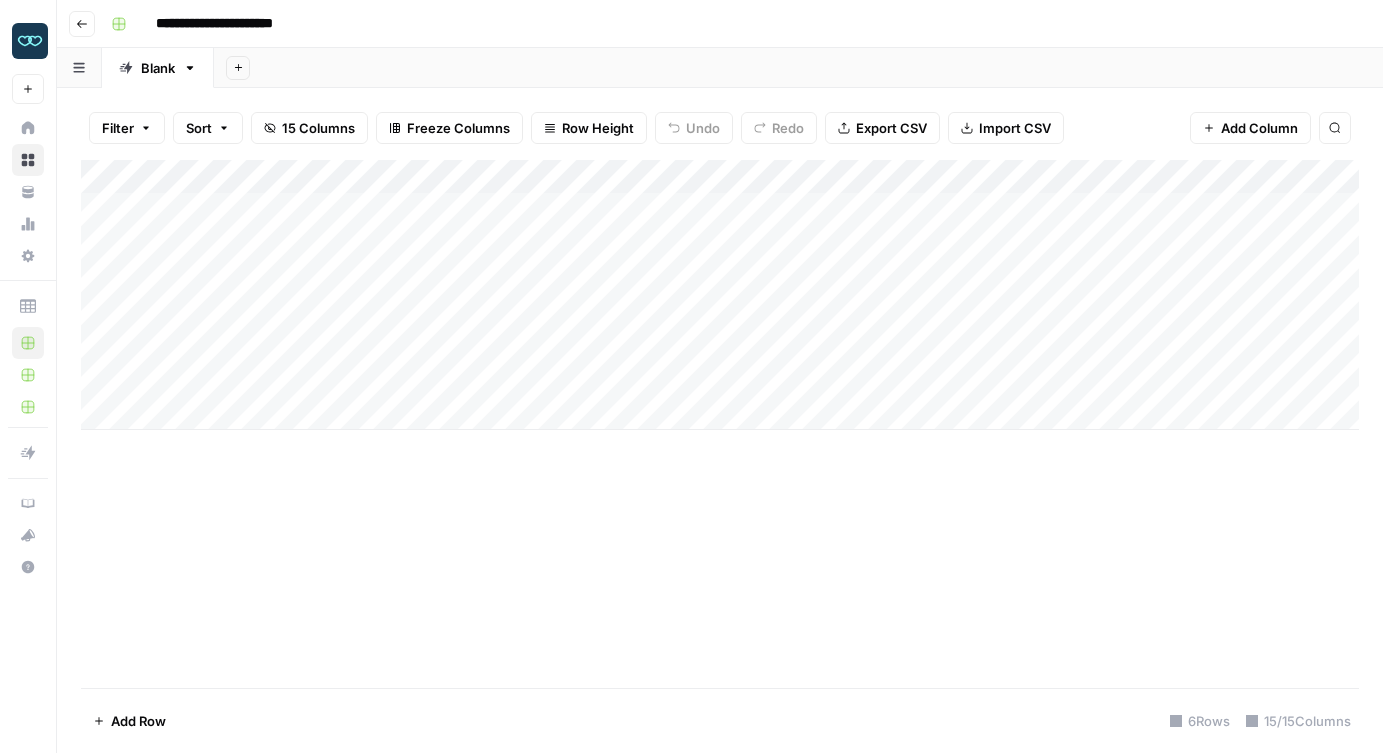 click on "Add Column" at bounding box center (720, 295) 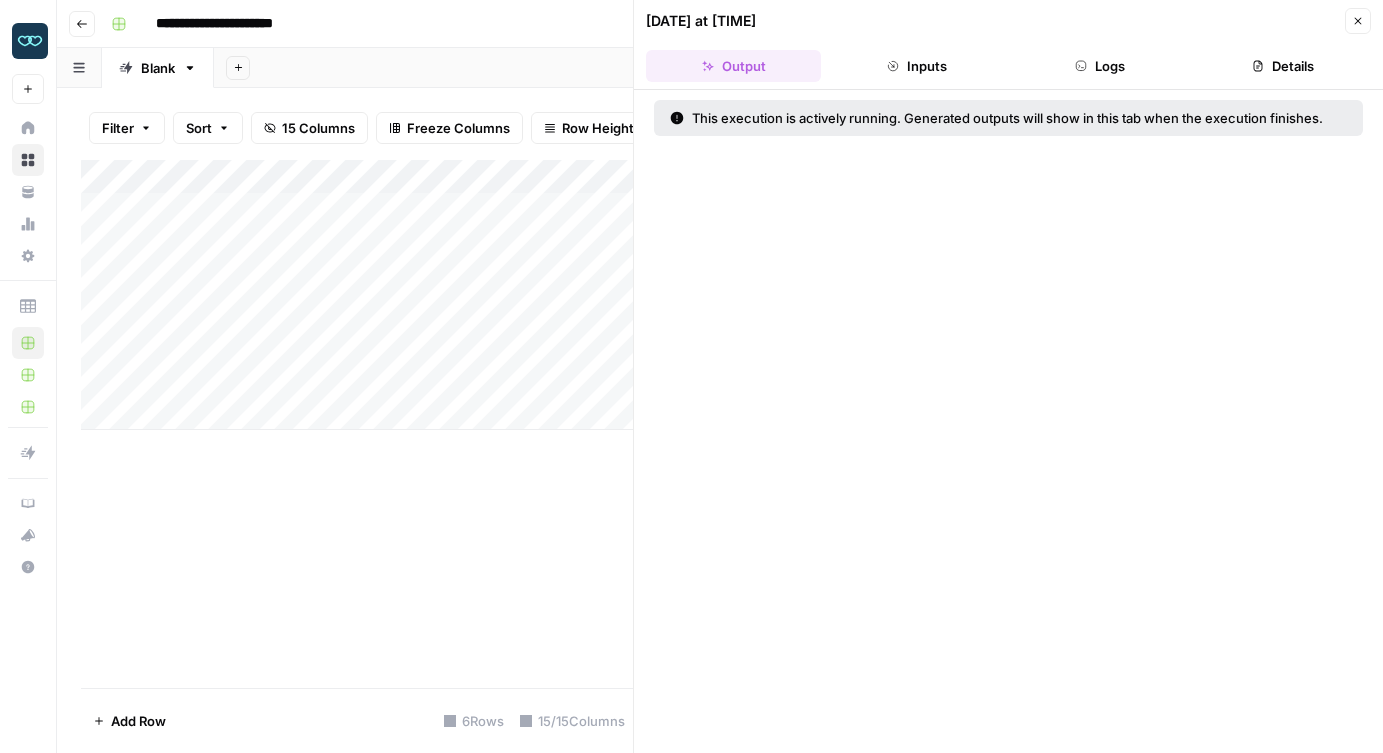 click 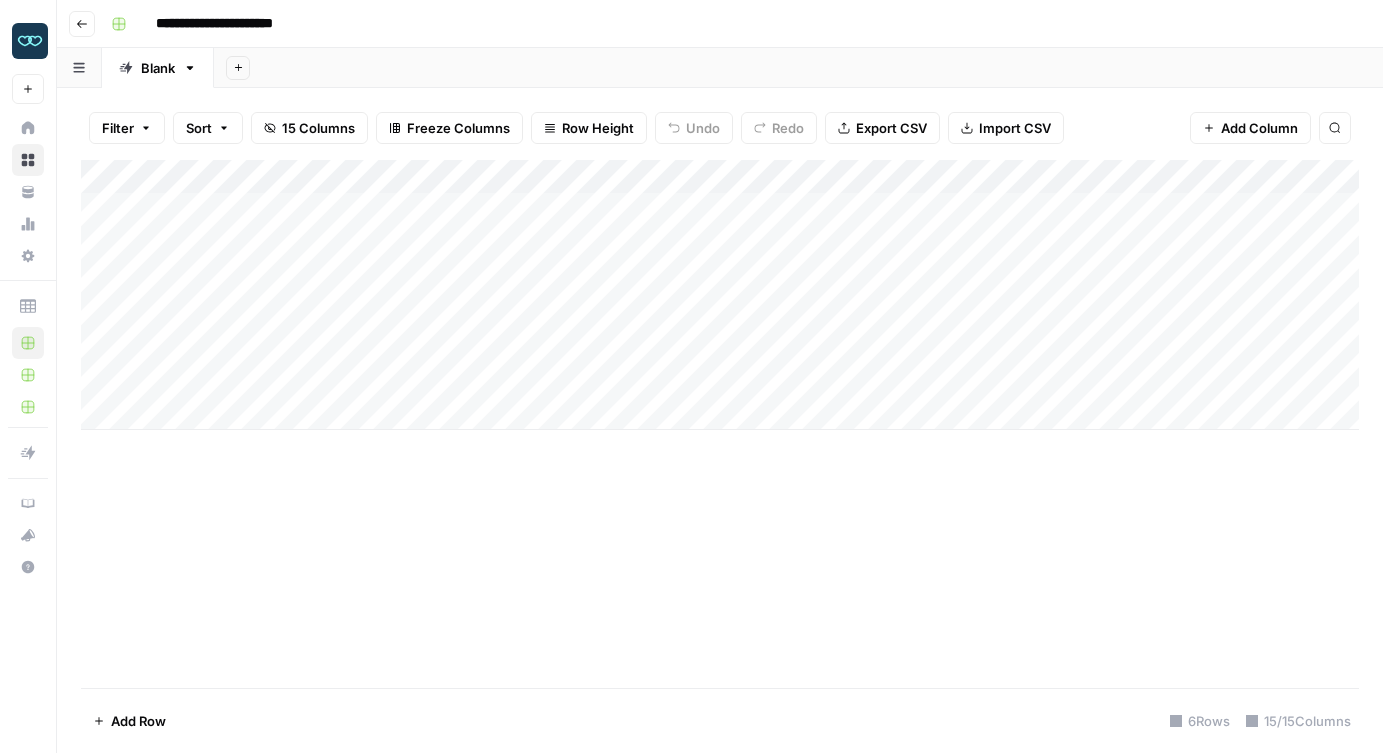click on "Add Column" at bounding box center (720, 295) 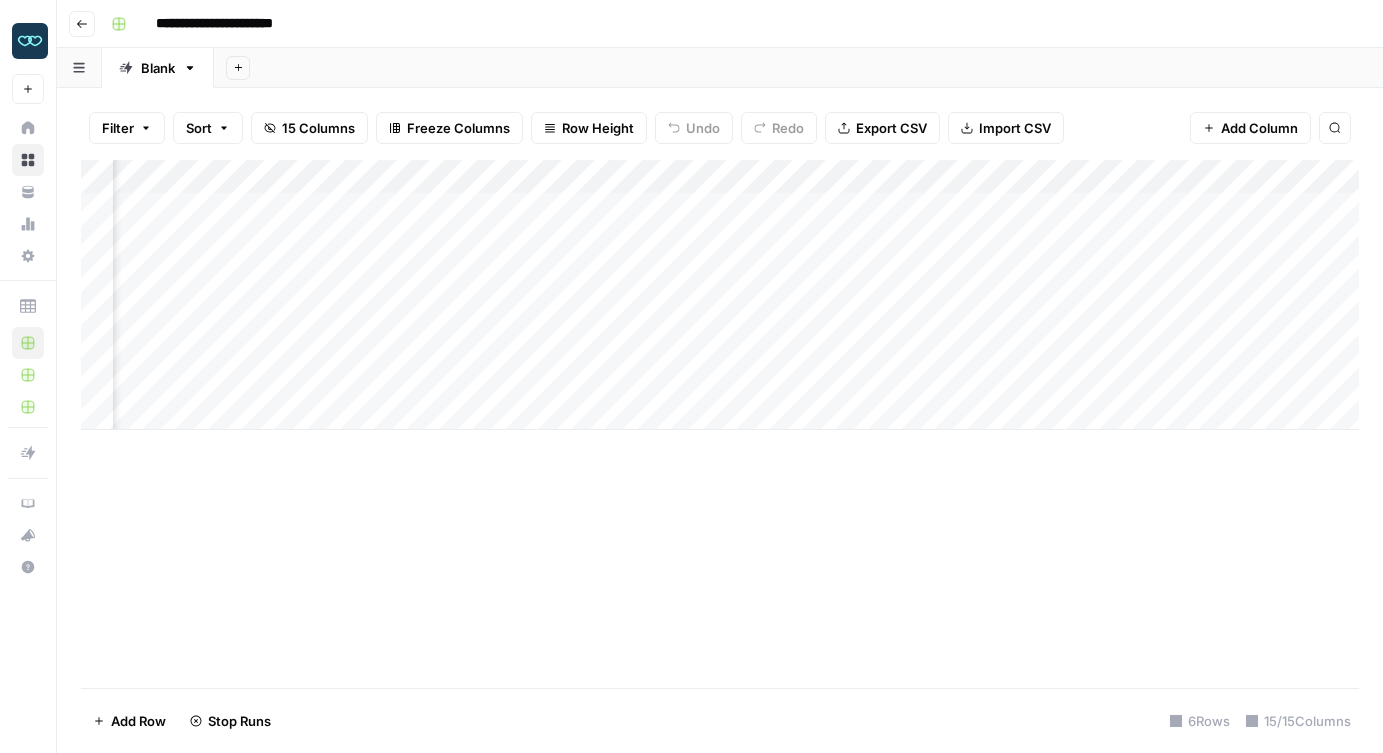 scroll, scrollTop: 0, scrollLeft: 354, axis: horizontal 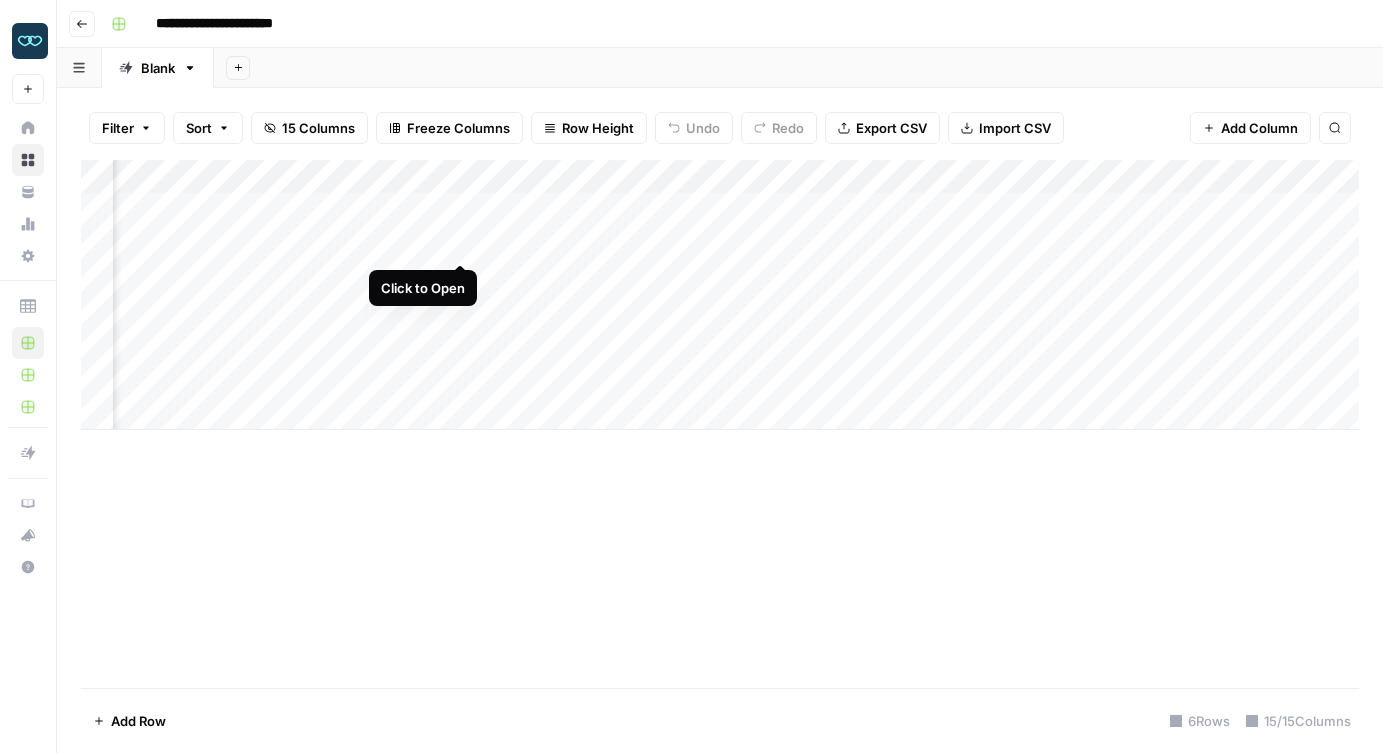 click on "Add Column" at bounding box center [720, 295] 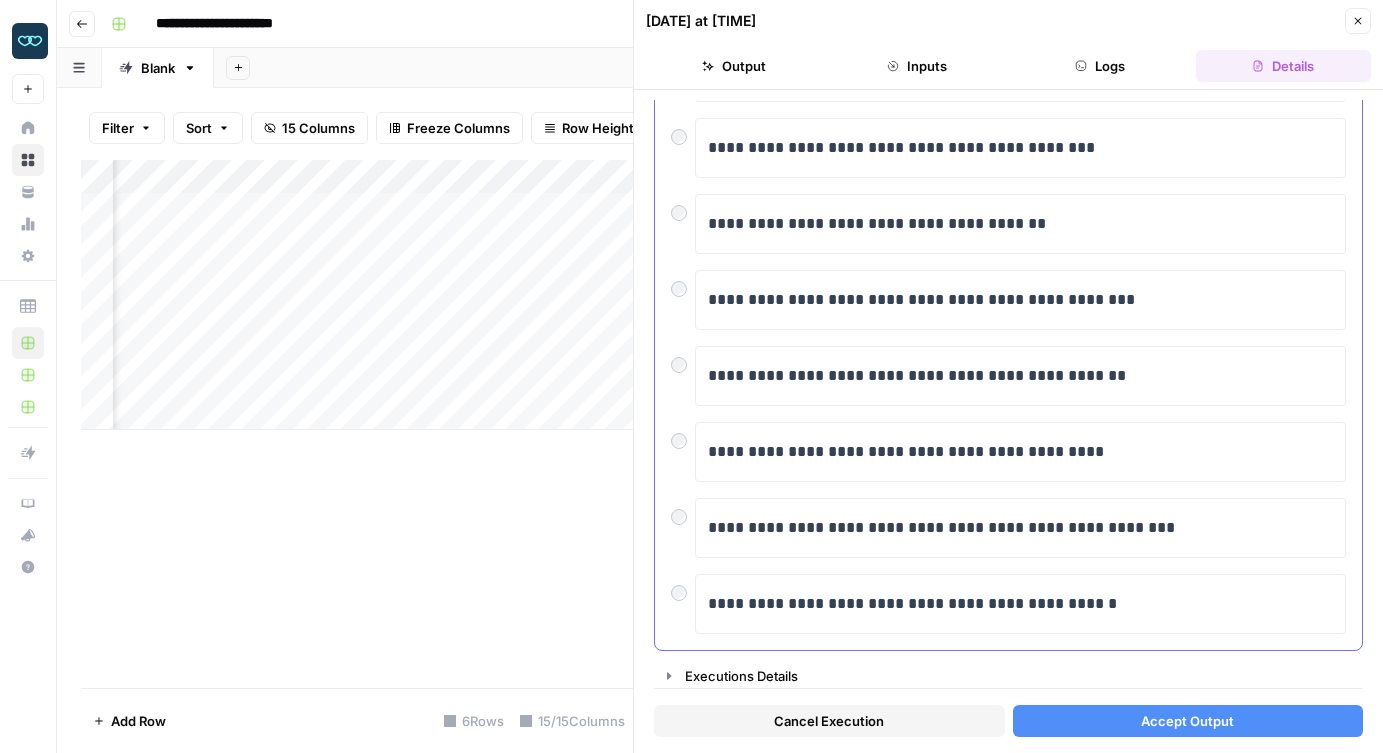 scroll, scrollTop: 213, scrollLeft: 0, axis: vertical 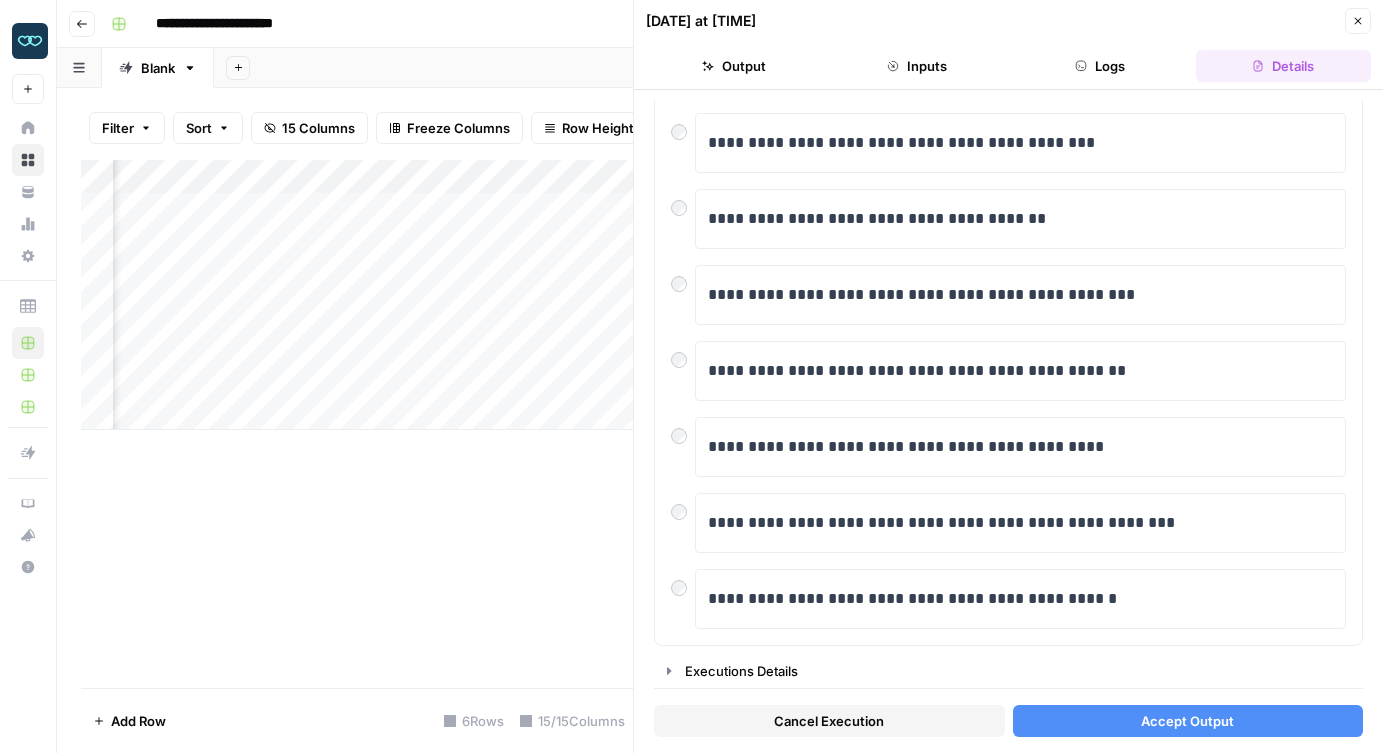click on "Accept Output" at bounding box center [1187, 721] 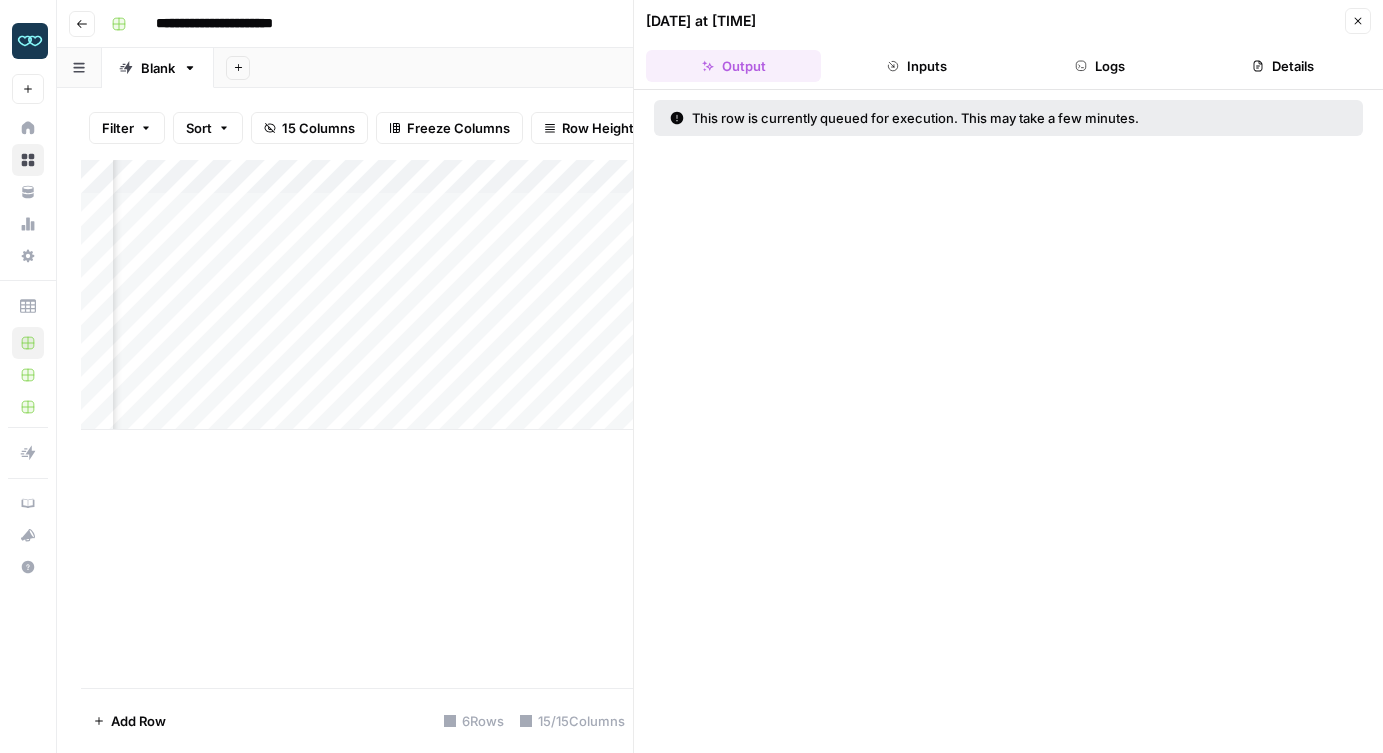 click 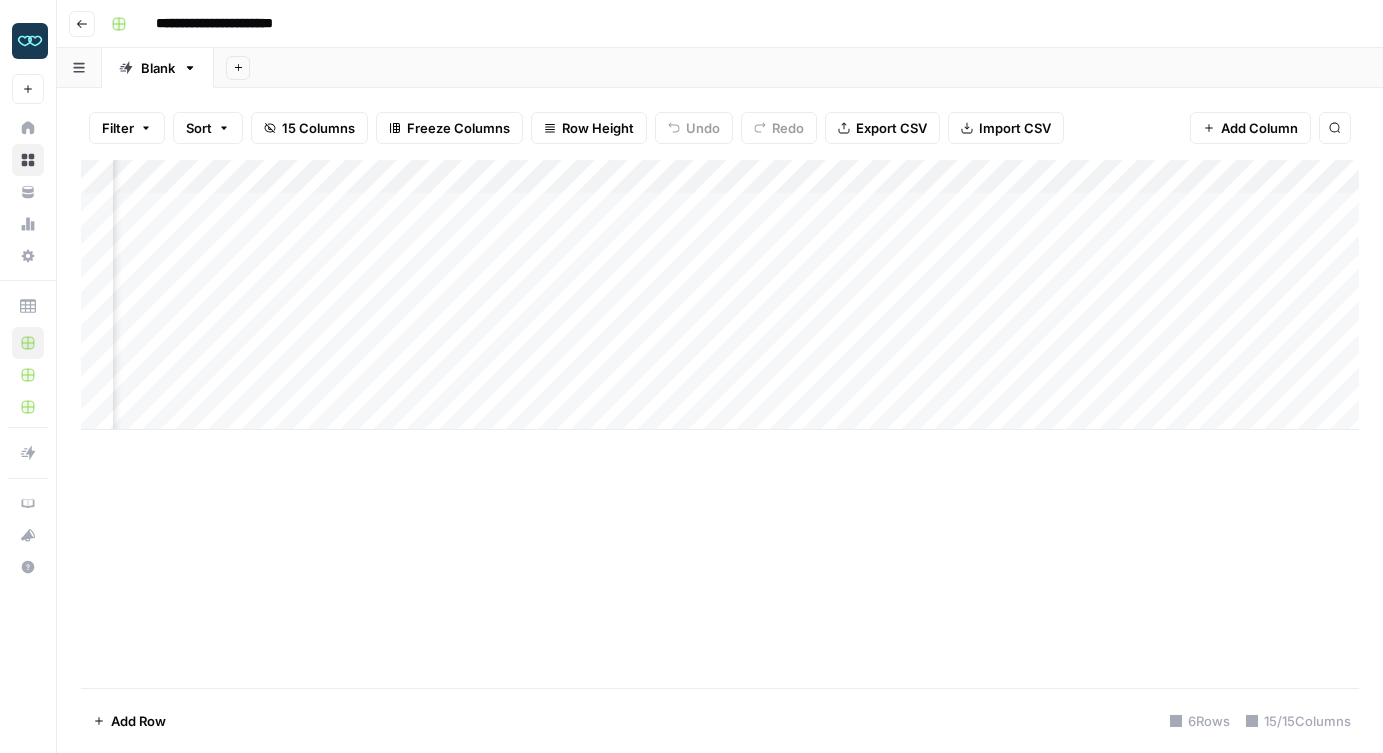 scroll, scrollTop: 0, scrollLeft: 1132, axis: horizontal 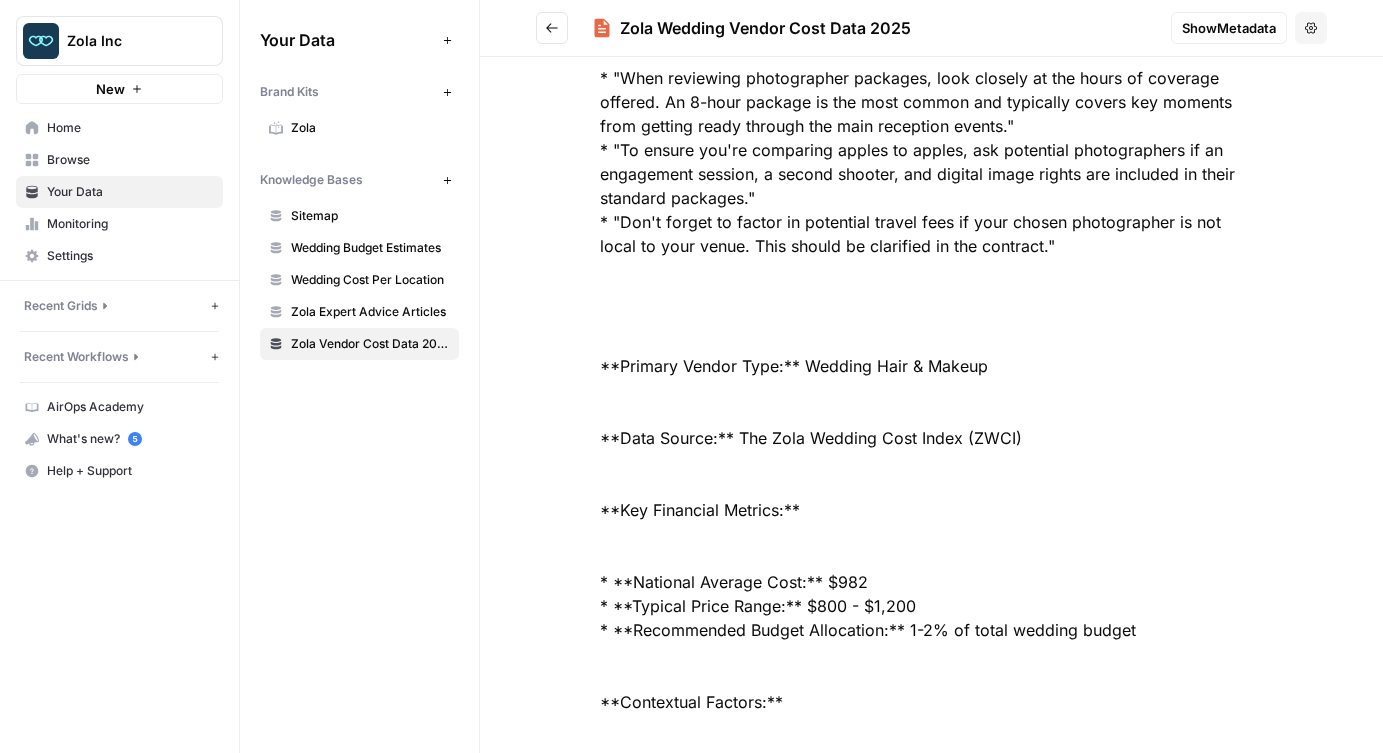 click at bounding box center [41, 41] 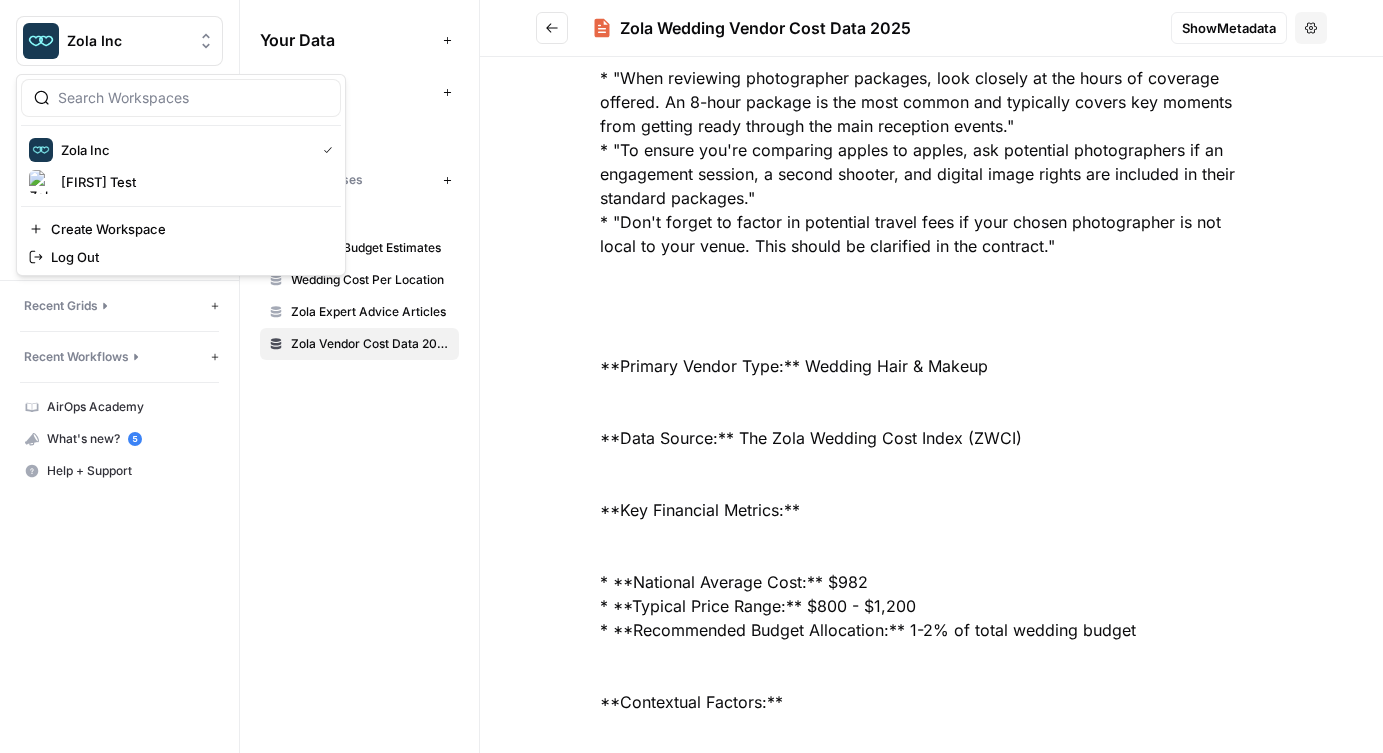 click at bounding box center (41, 41) 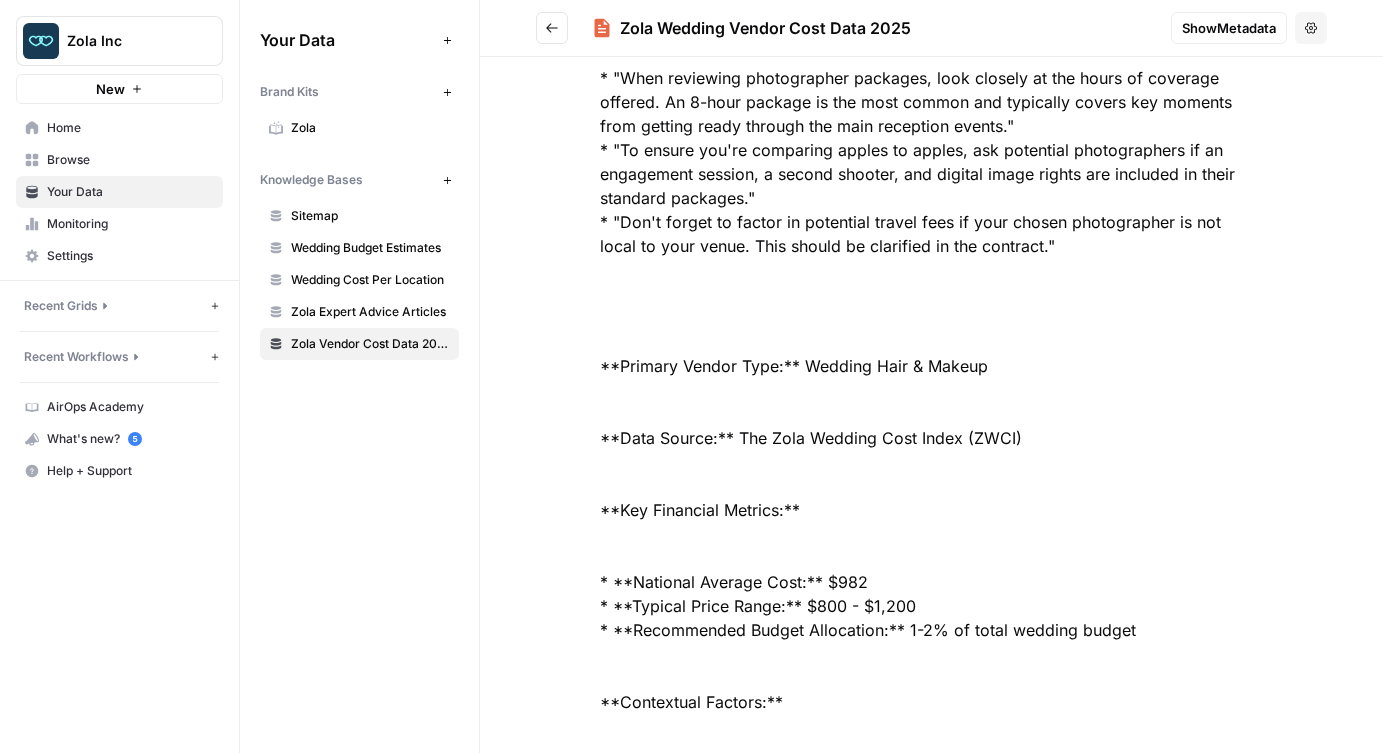 click on "Home" at bounding box center [119, 128] 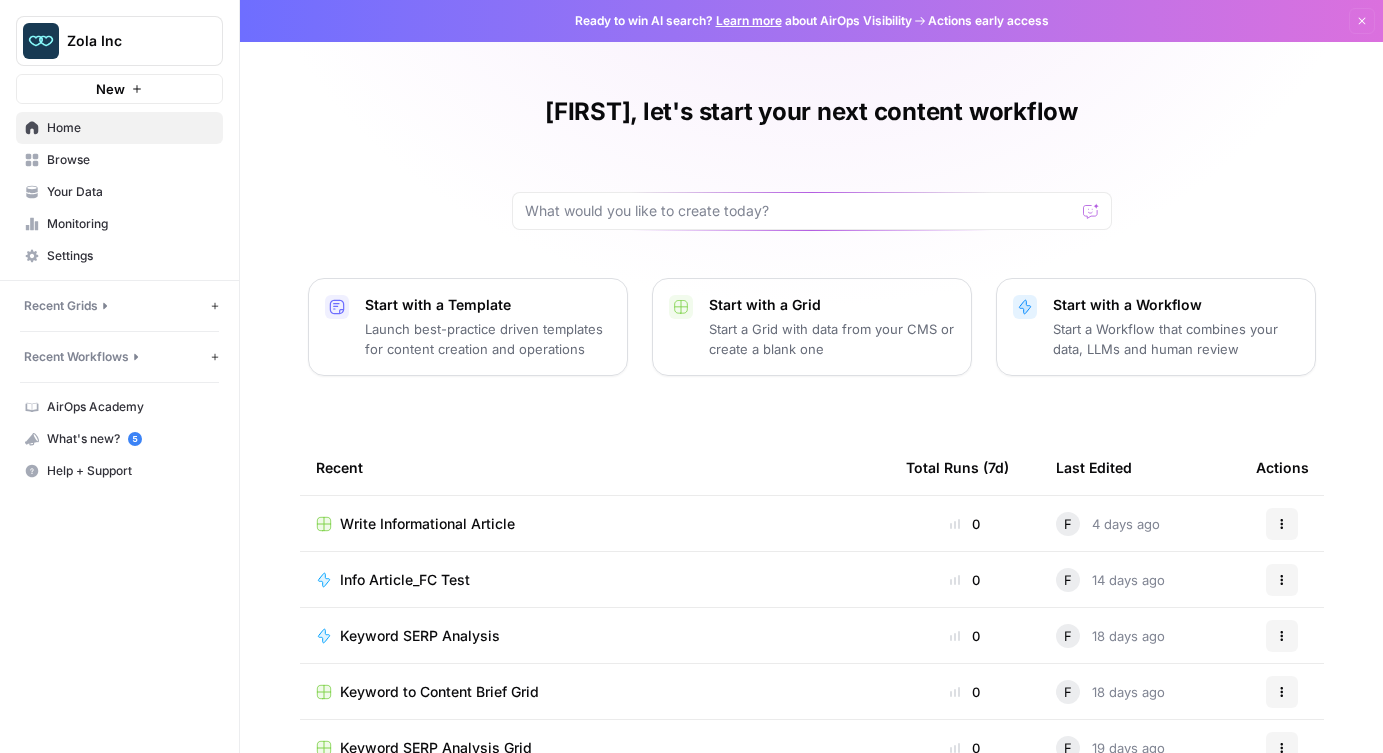 click on "Your Data" at bounding box center (119, 192) 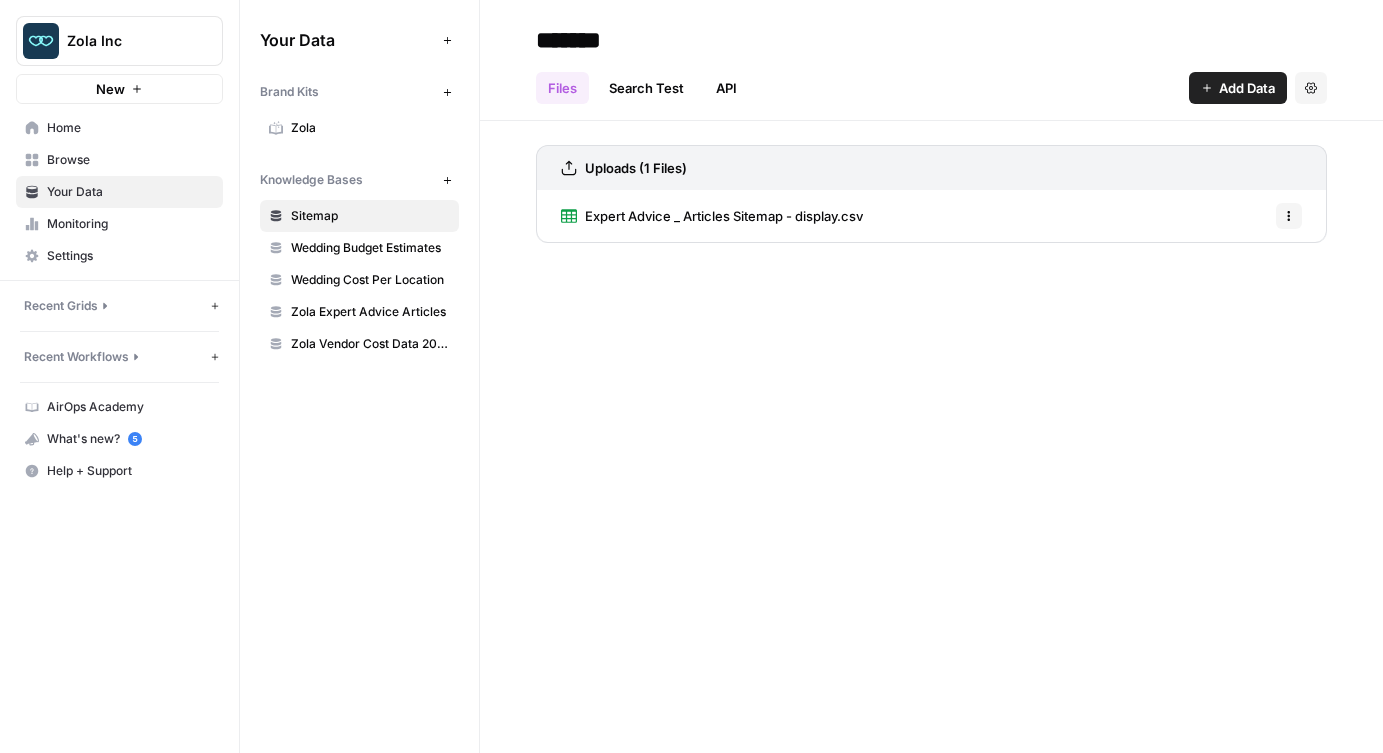 click on "Wedding Budget Estimates" at bounding box center (370, 248) 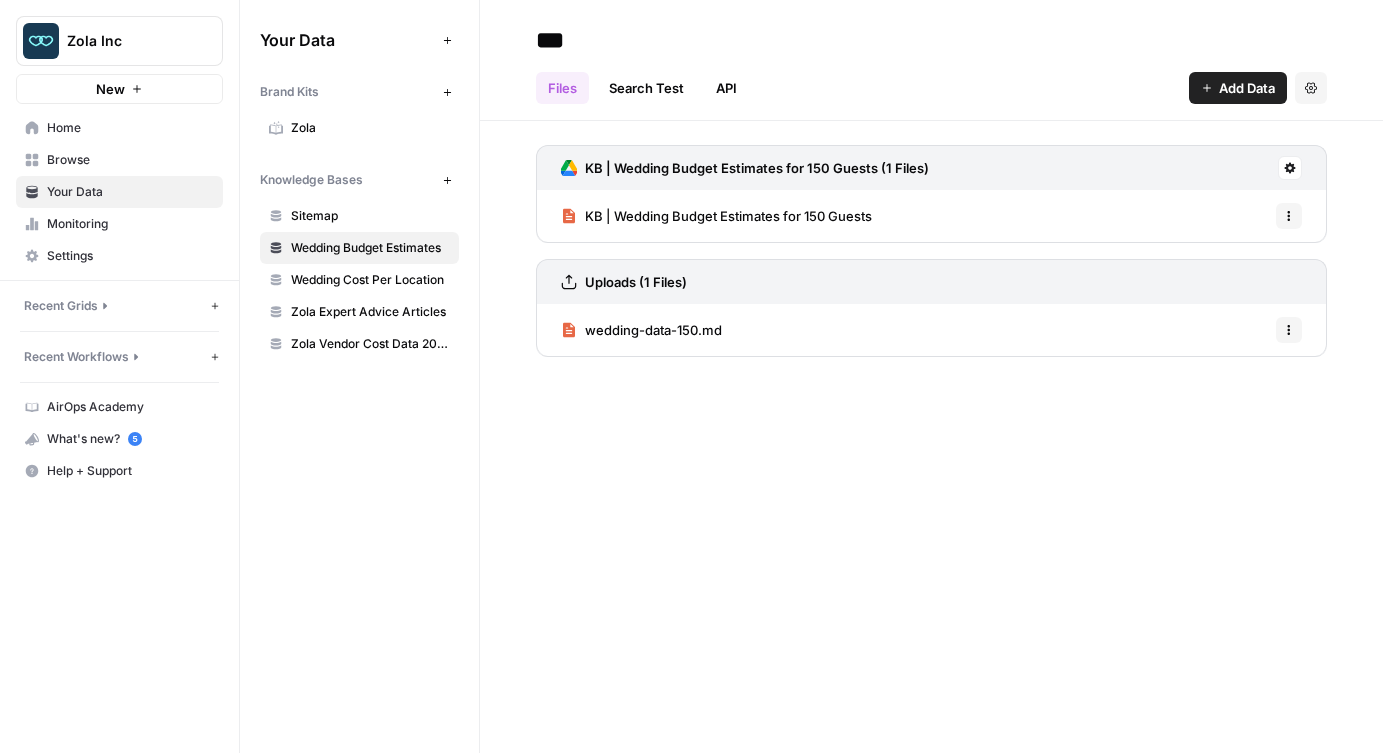 click on "KB | Wedding Budget Estimates for 150 Guests" at bounding box center (728, 216) 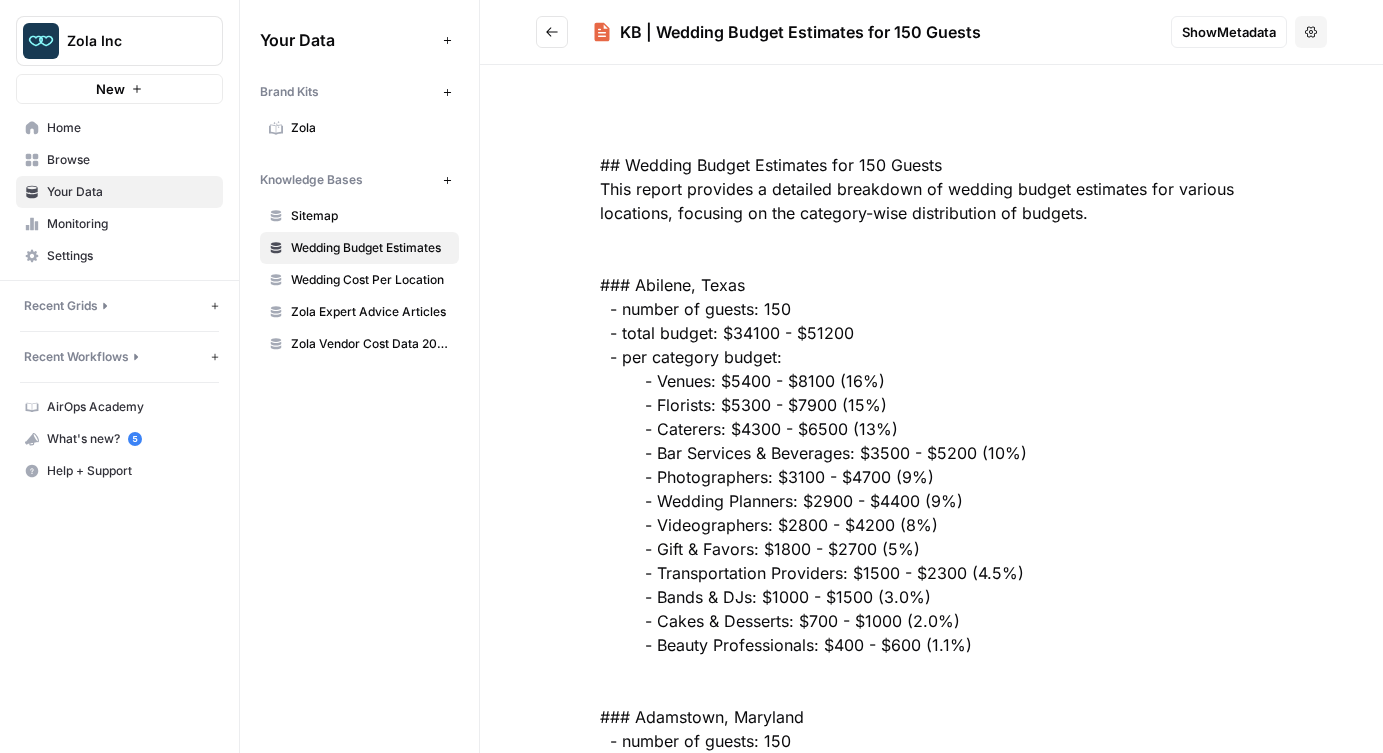 scroll, scrollTop: 63, scrollLeft: 0, axis: vertical 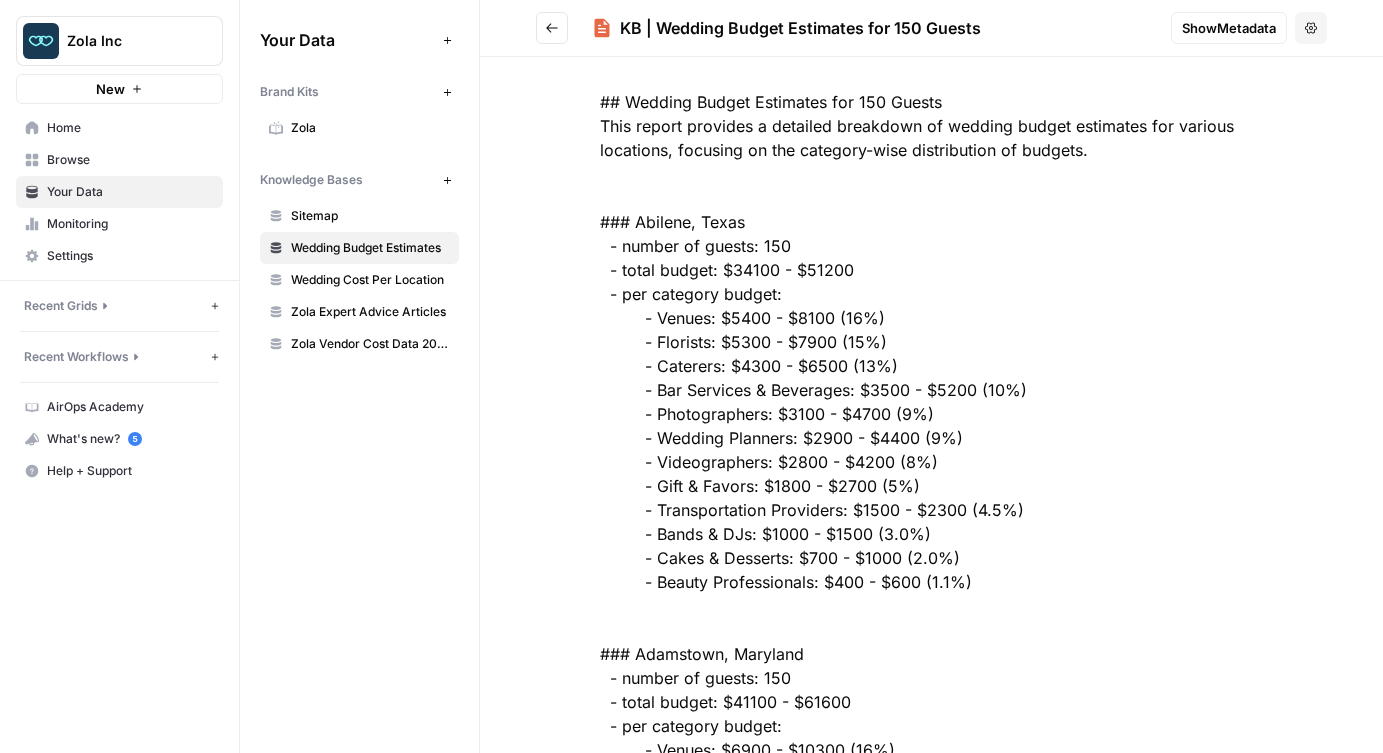 click on "Zola Vendor Cost Data 2025" at bounding box center [370, 344] 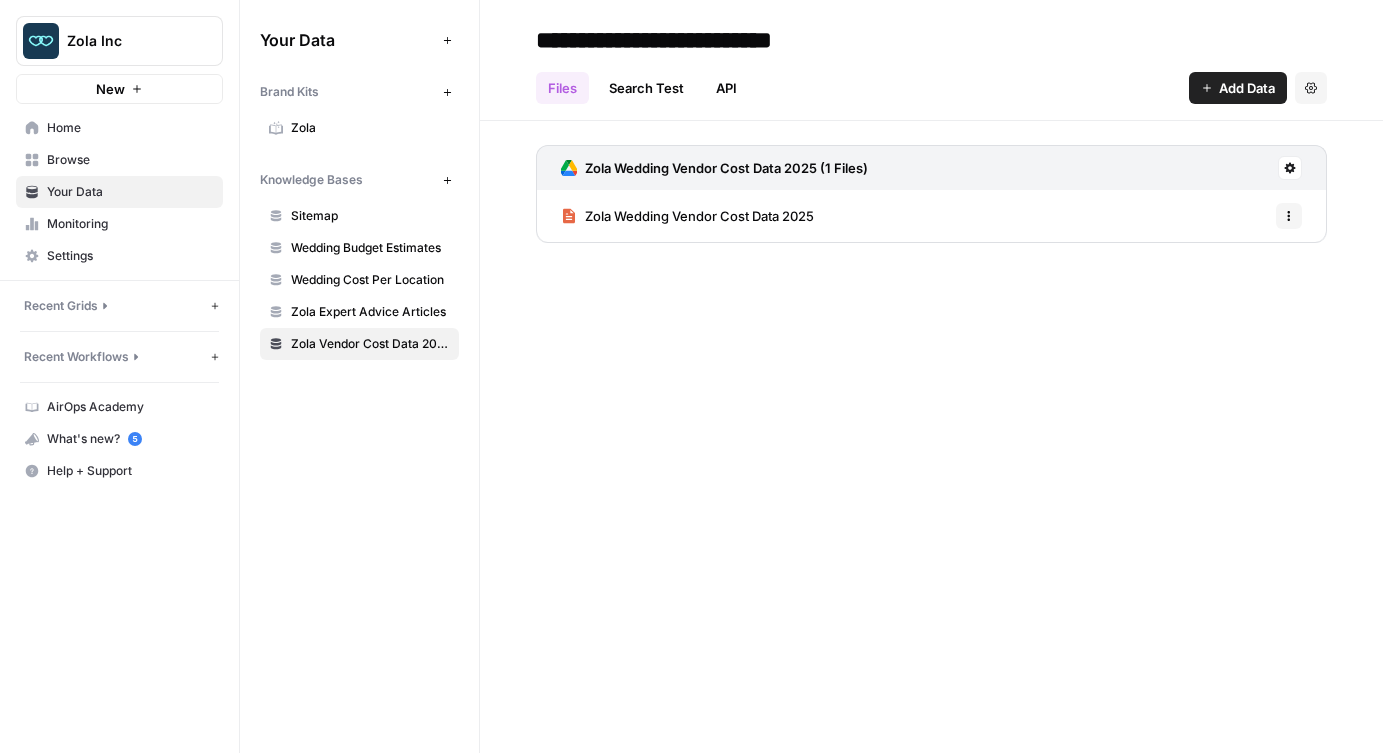 click on "Zola Wedding Vendor Cost Data 2025" at bounding box center [699, 216] 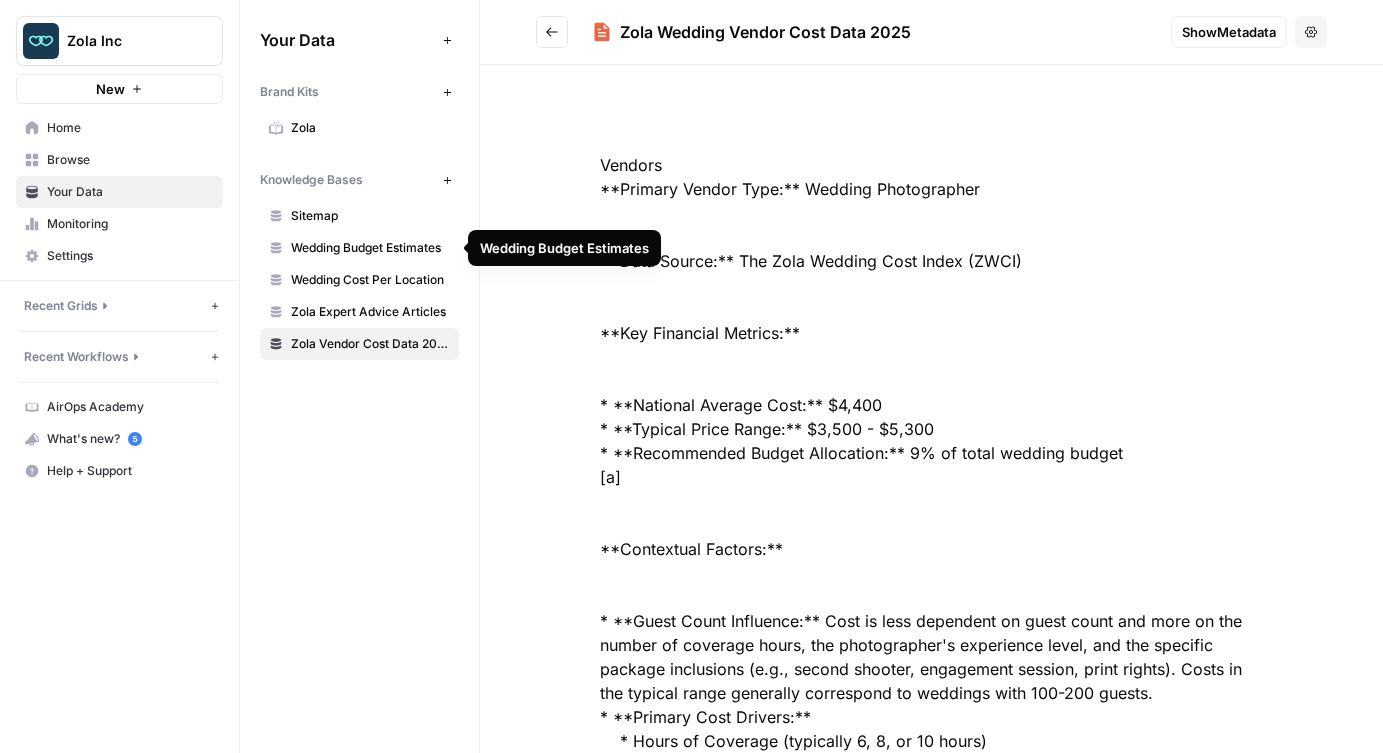 click on "Wedding Budget Estimates" at bounding box center (370, 248) 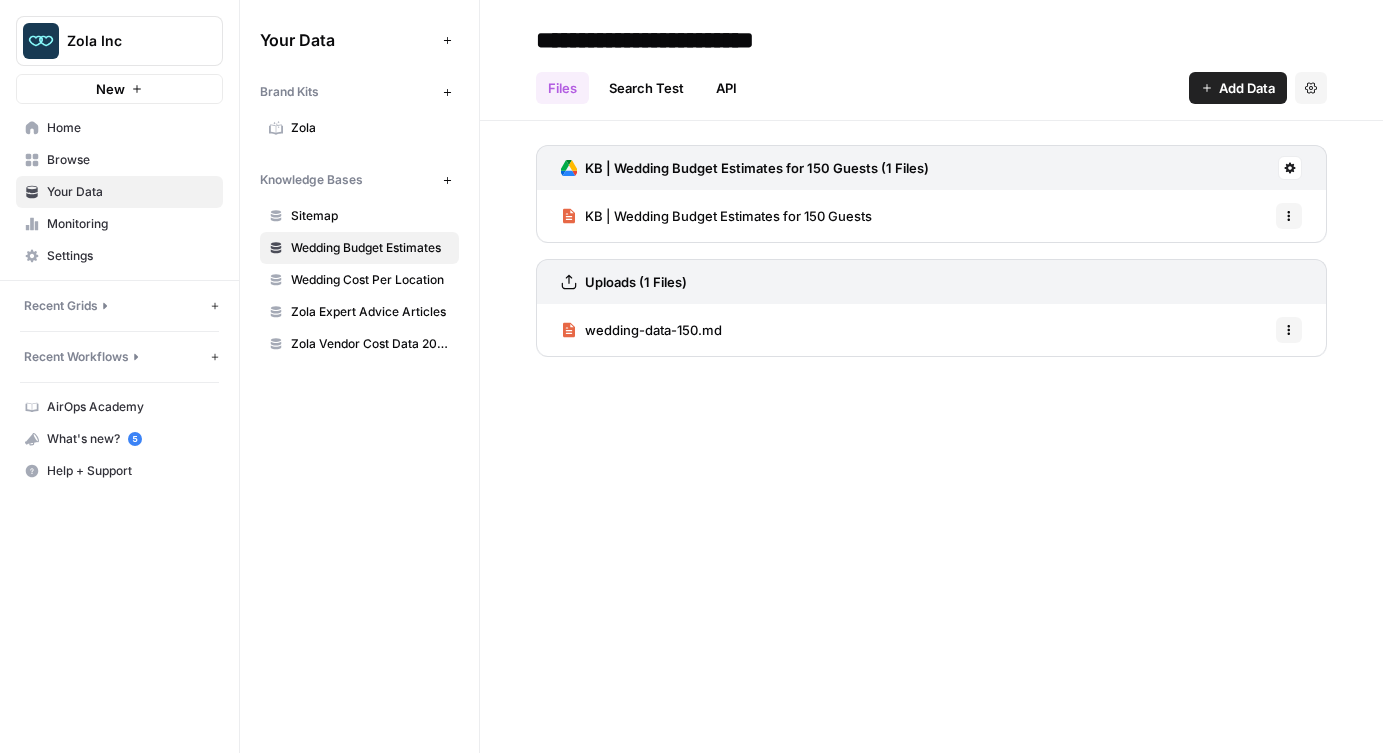 click on "**********" at bounding box center [693, 40] 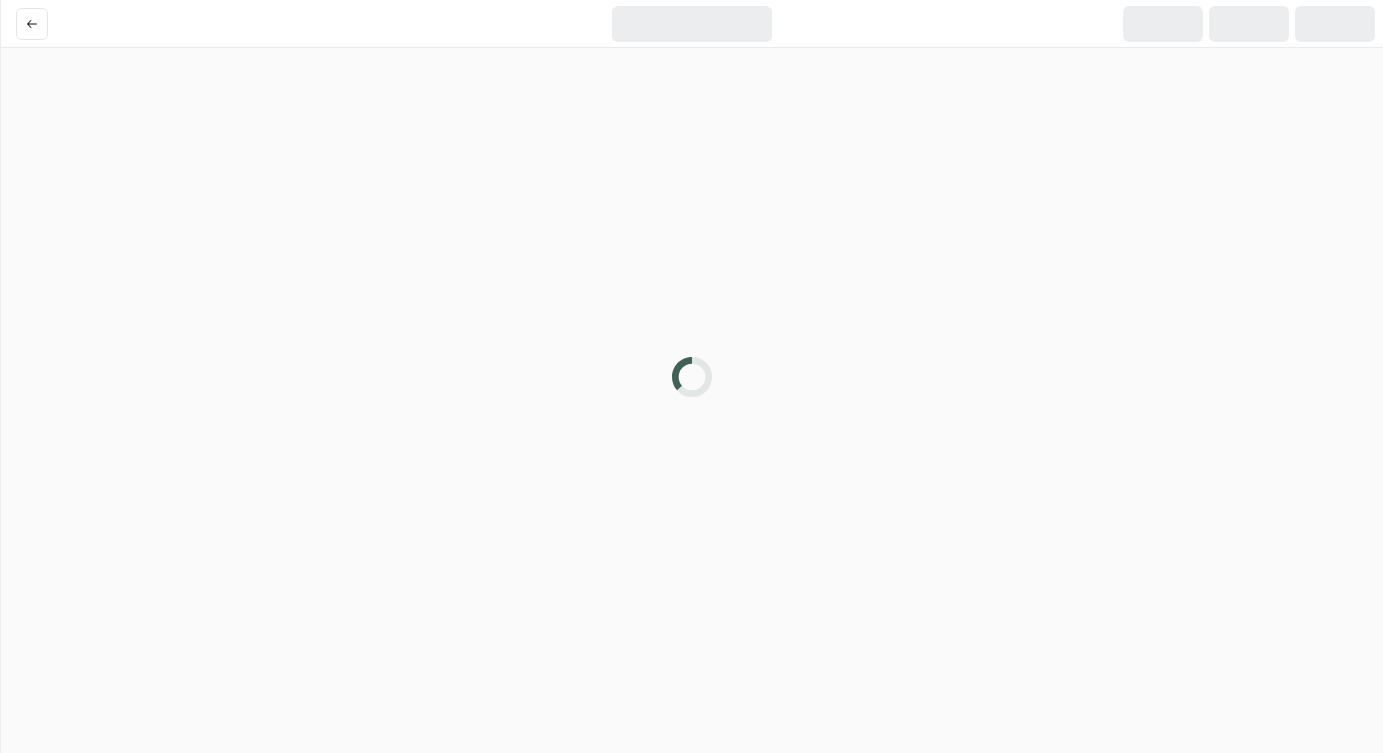 scroll, scrollTop: 0, scrollLeft: 0, axis: both 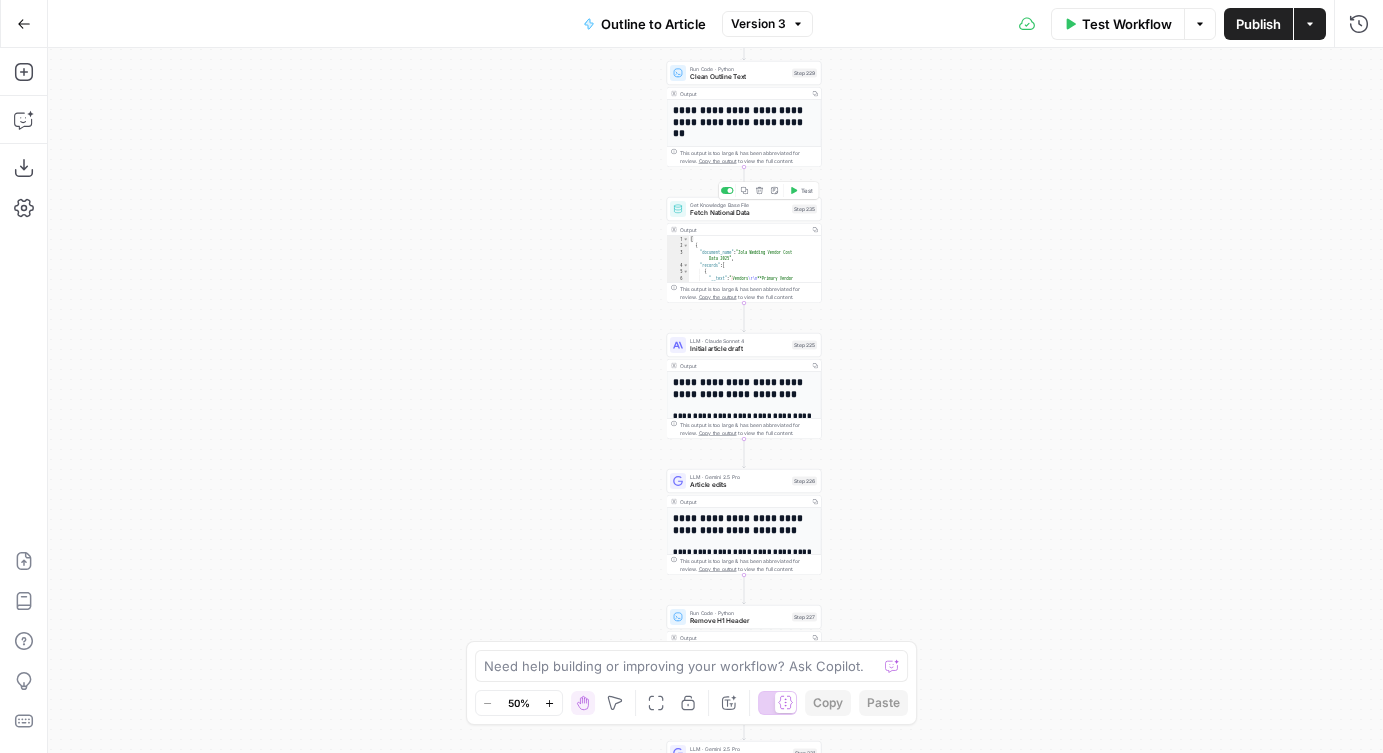 click on "Get Knowledge Base File Fetch National Data Step 235 Copy step Delete step Add Note Test" at bounding box center (744, 209) 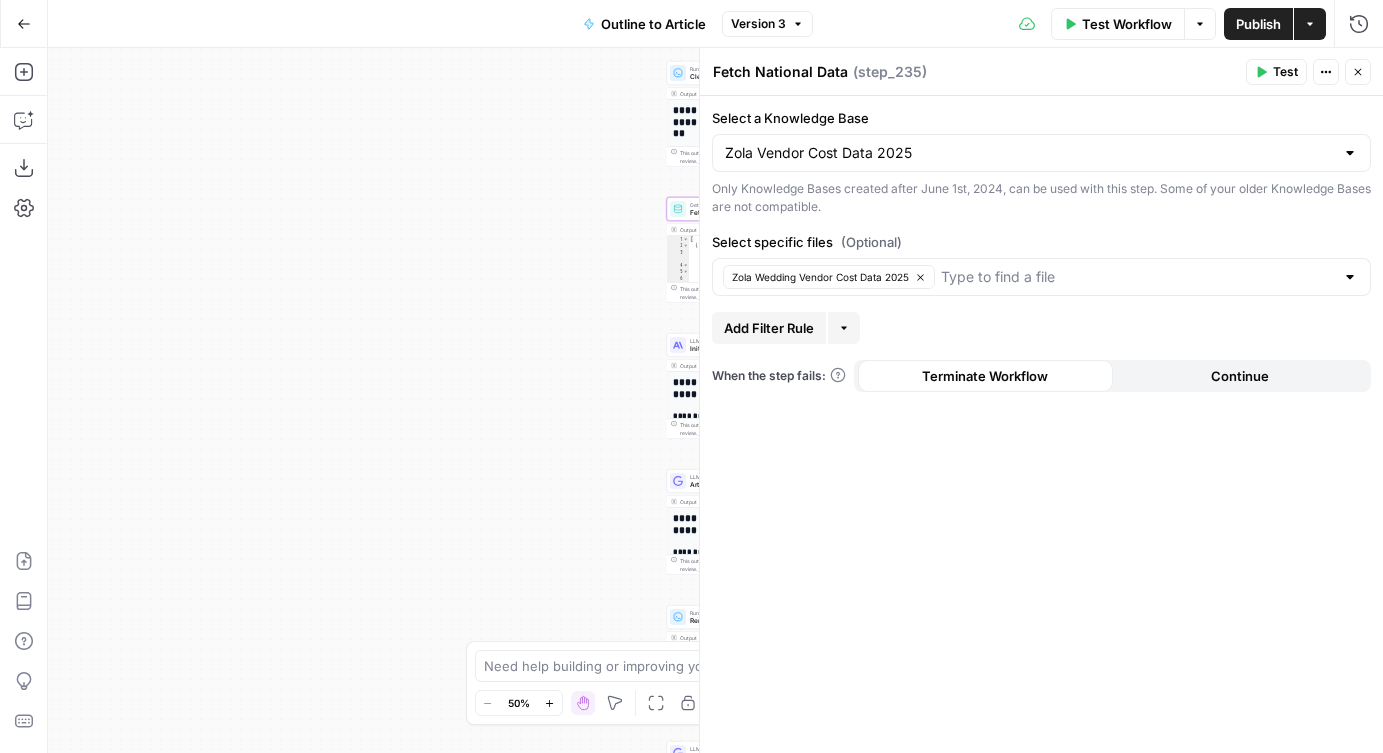 click 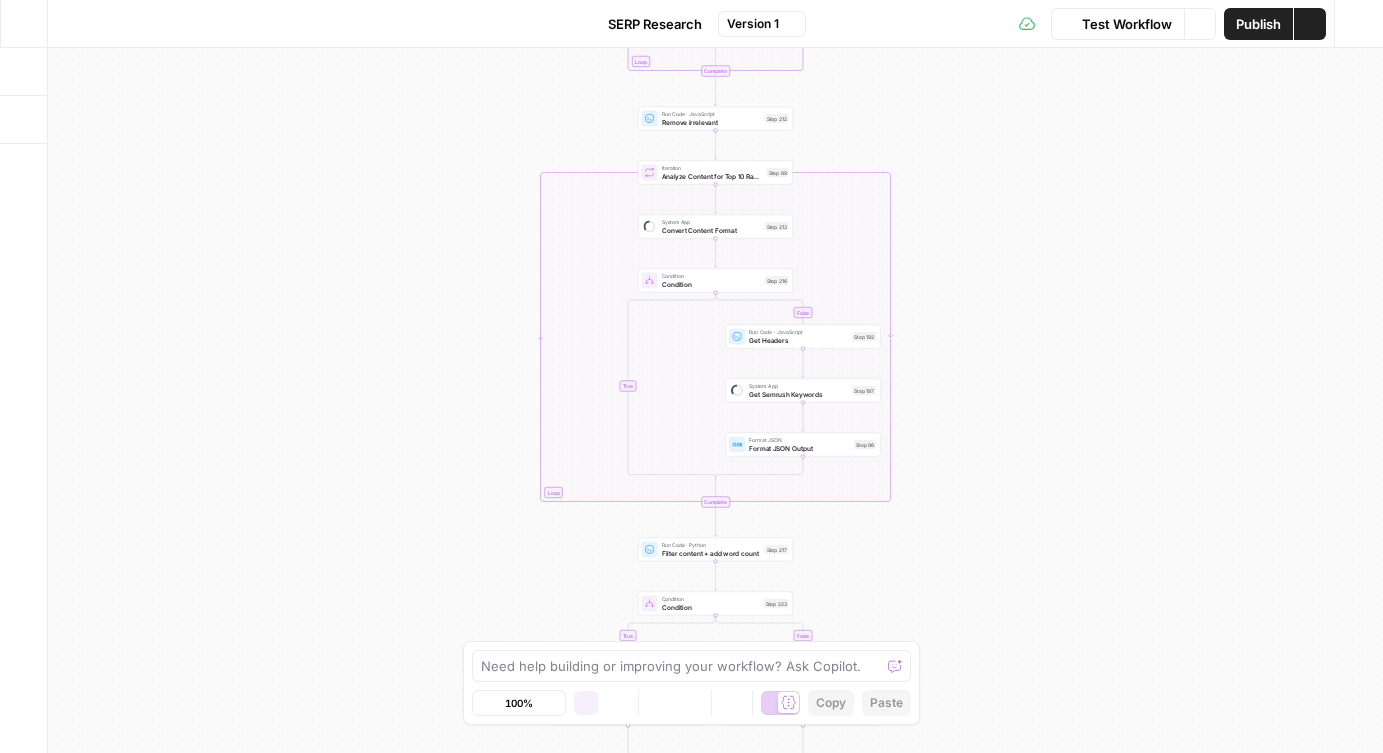 scroll, scrollTop: 0, scrollLeft: 0, axis: both 